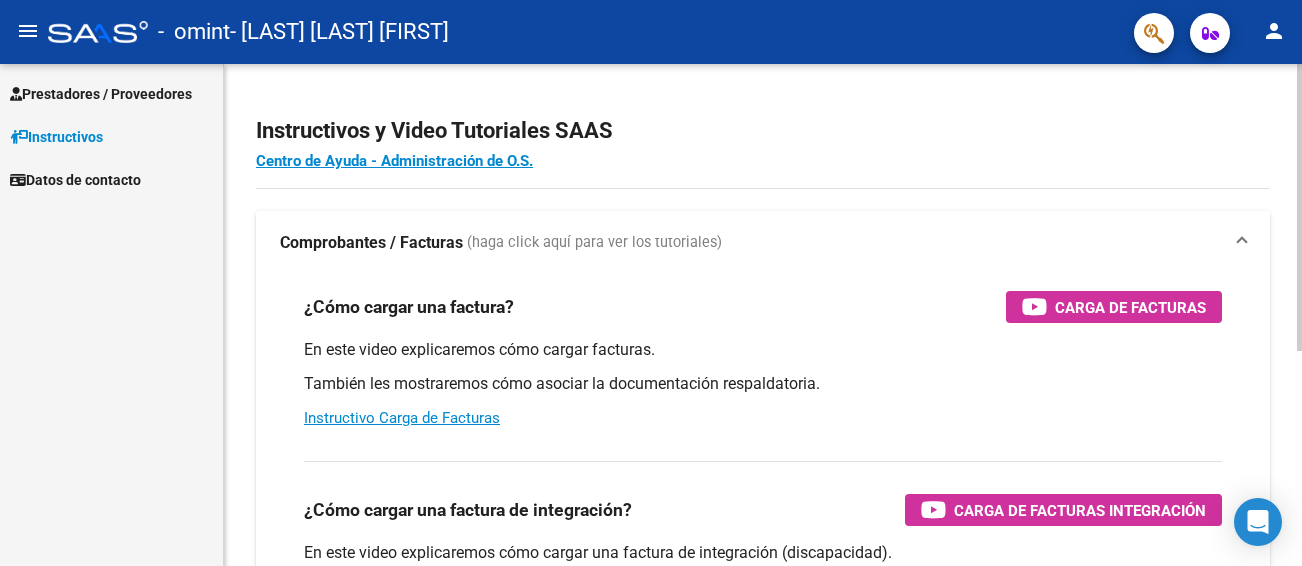 scroll, scrollTop: 0, scrollLeft: 0, axis: both 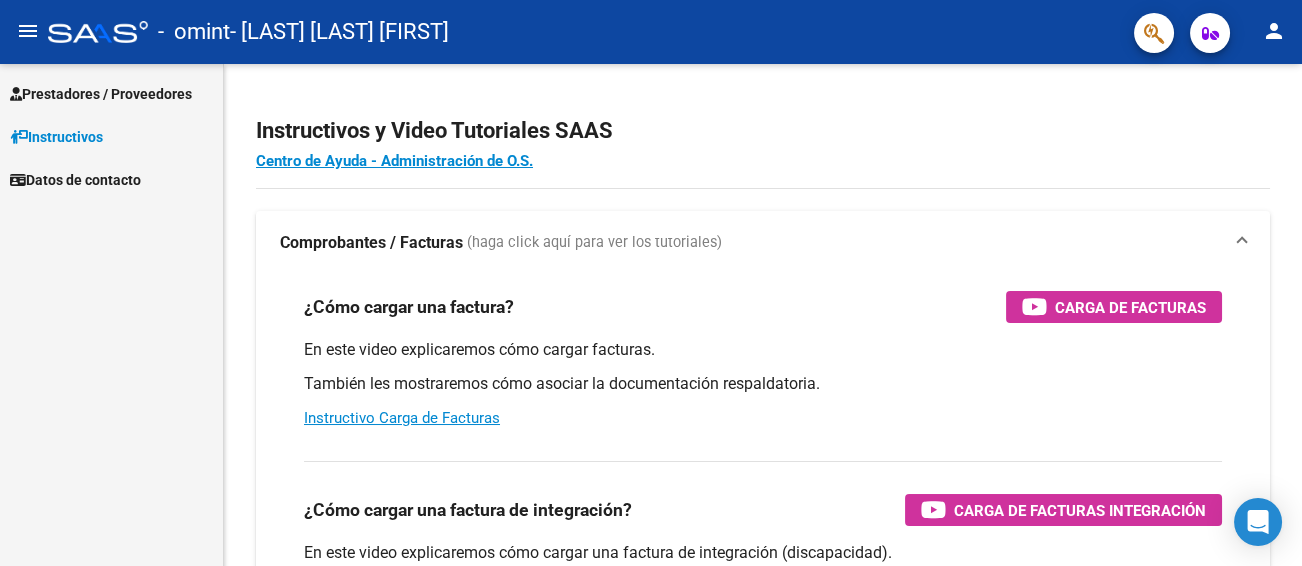 click on "Prestadores / Proveedores" at bounding box center (101, 94) 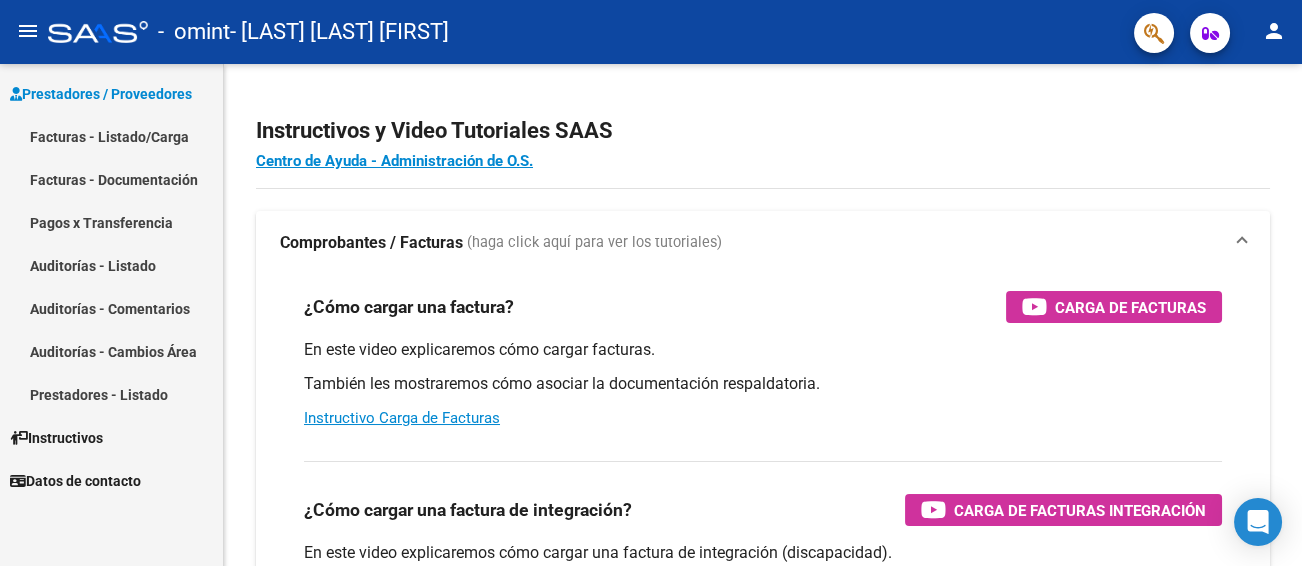 click on "Facturas - Listado/Carga" at bounding box center [111, 136] 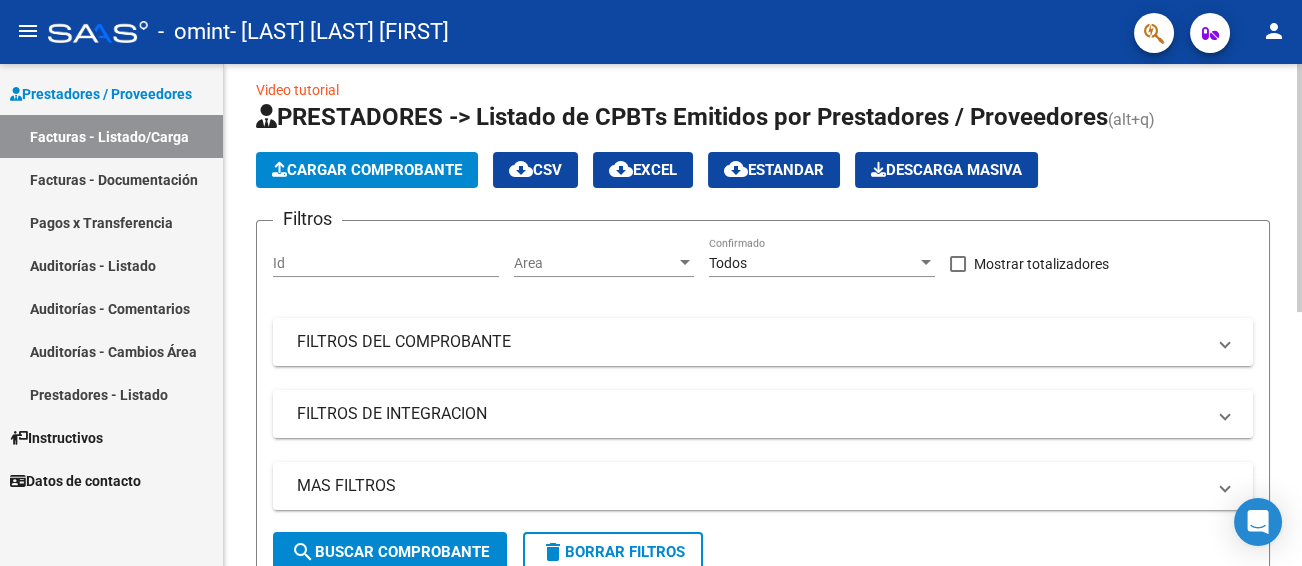 scroll, scrollTop: 0, scrollLeft: 0, axis: both 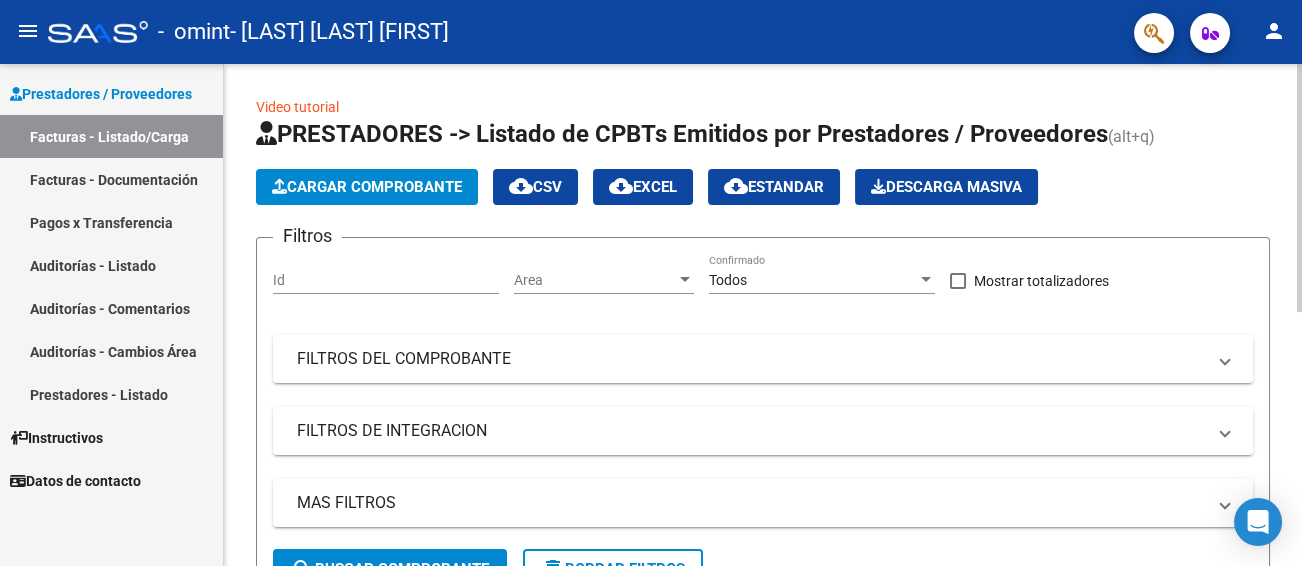 click on "Cargar Comprobante" 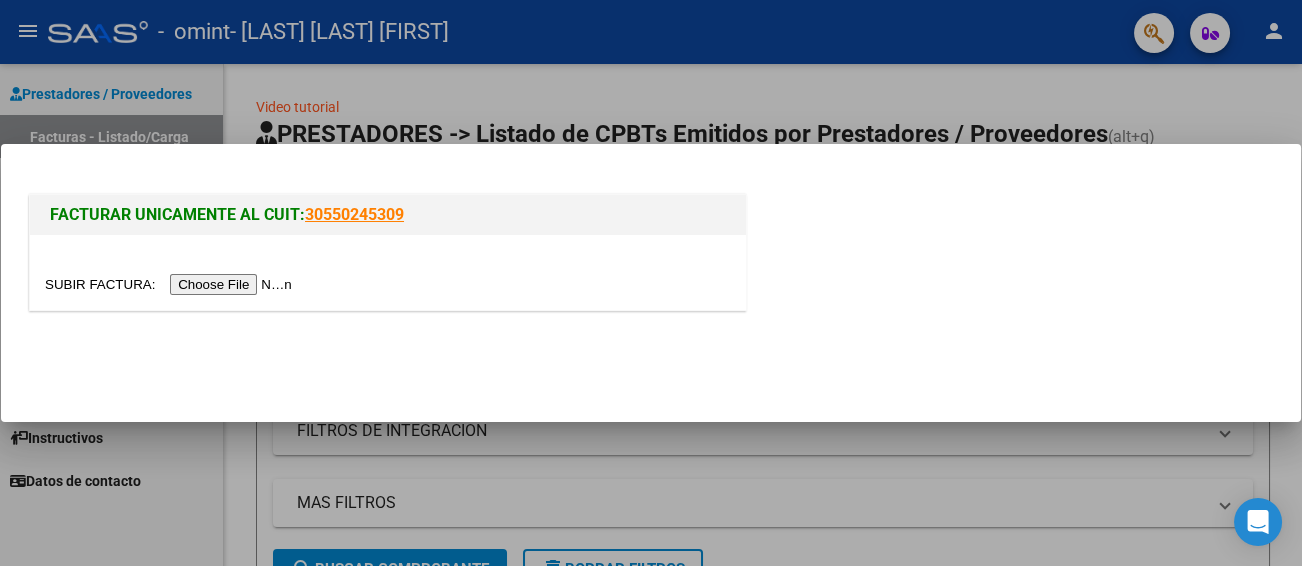 click at bounding box center [171, 284] 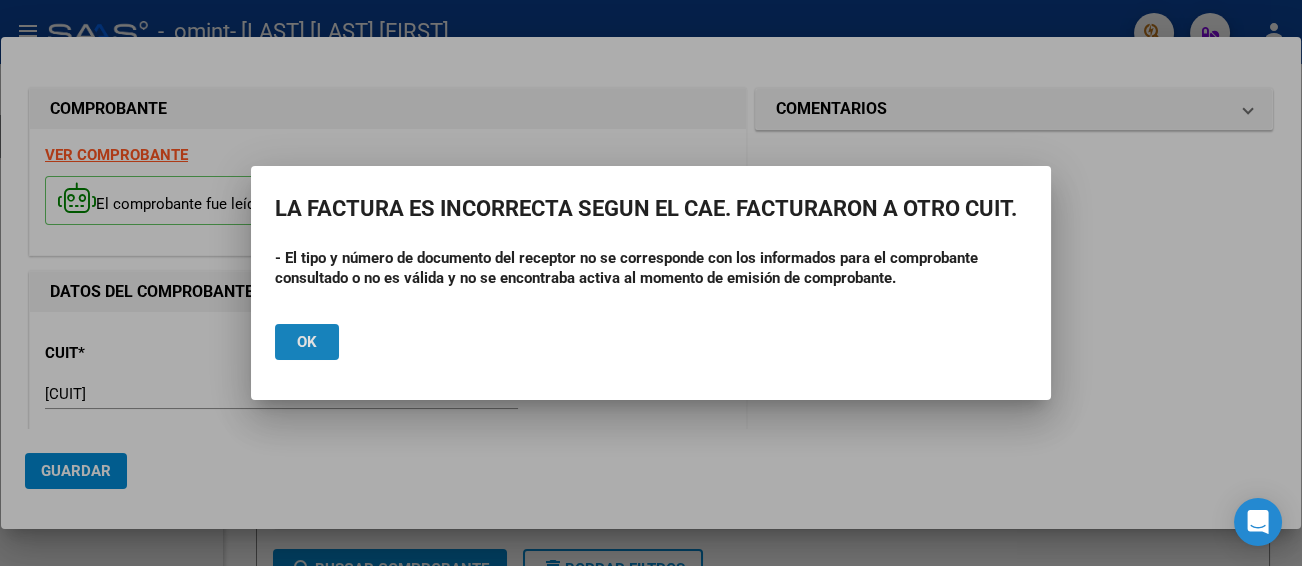 click on "Ok" 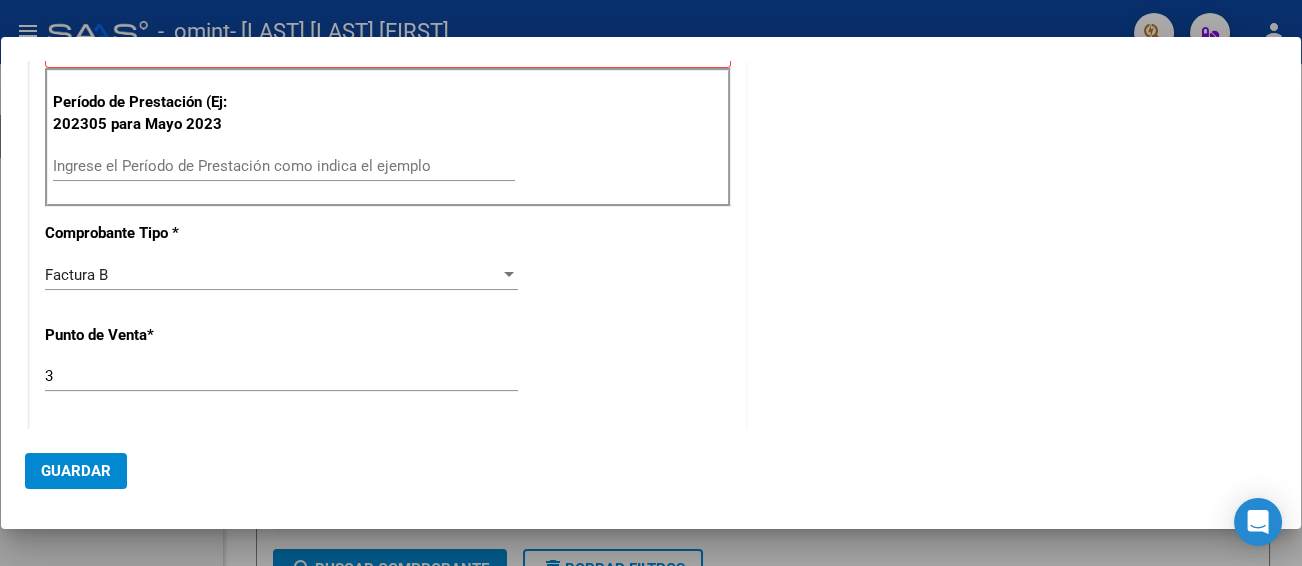 scroll, scrollTop: 600, scrollLeft: 0, axis: vertical 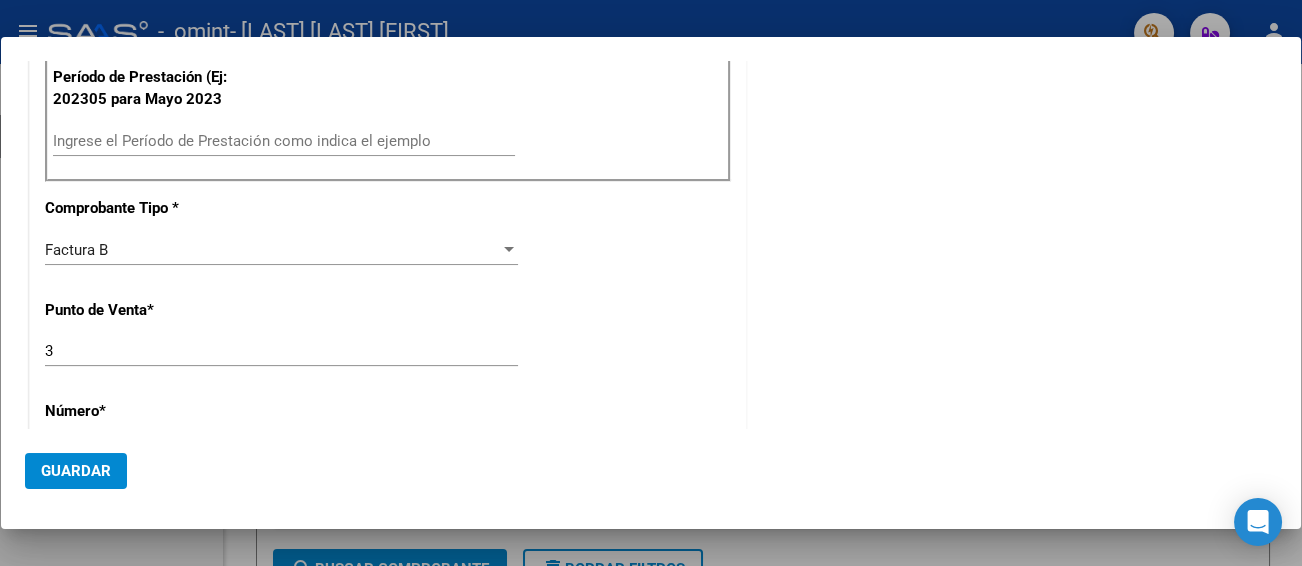 click on "Ingrese el Período de Prestación como indica el ejemplo" at bounding box center [284, 141] 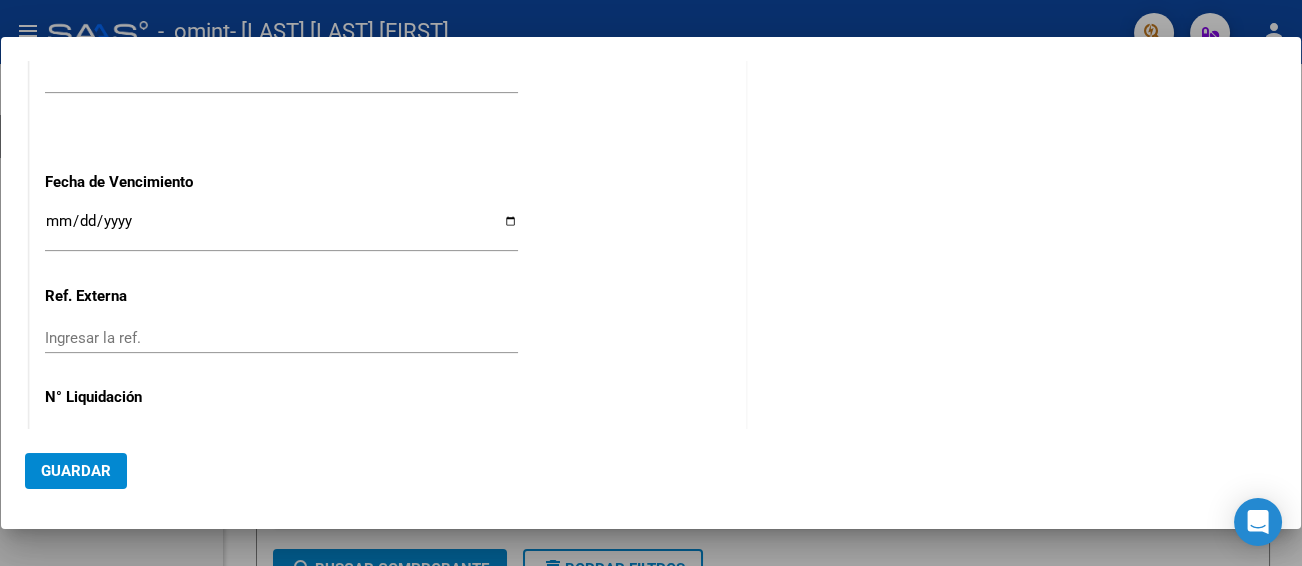 scroll, scrollTop: 1300, scrollLeft: 0, axis: vertical 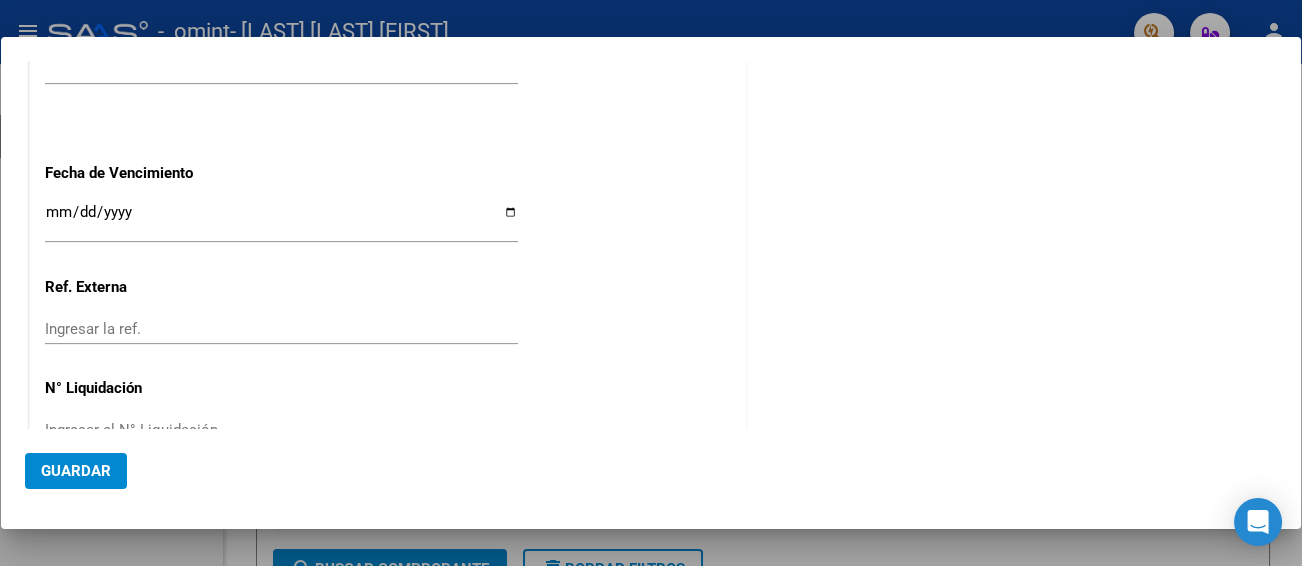 type on "202507" 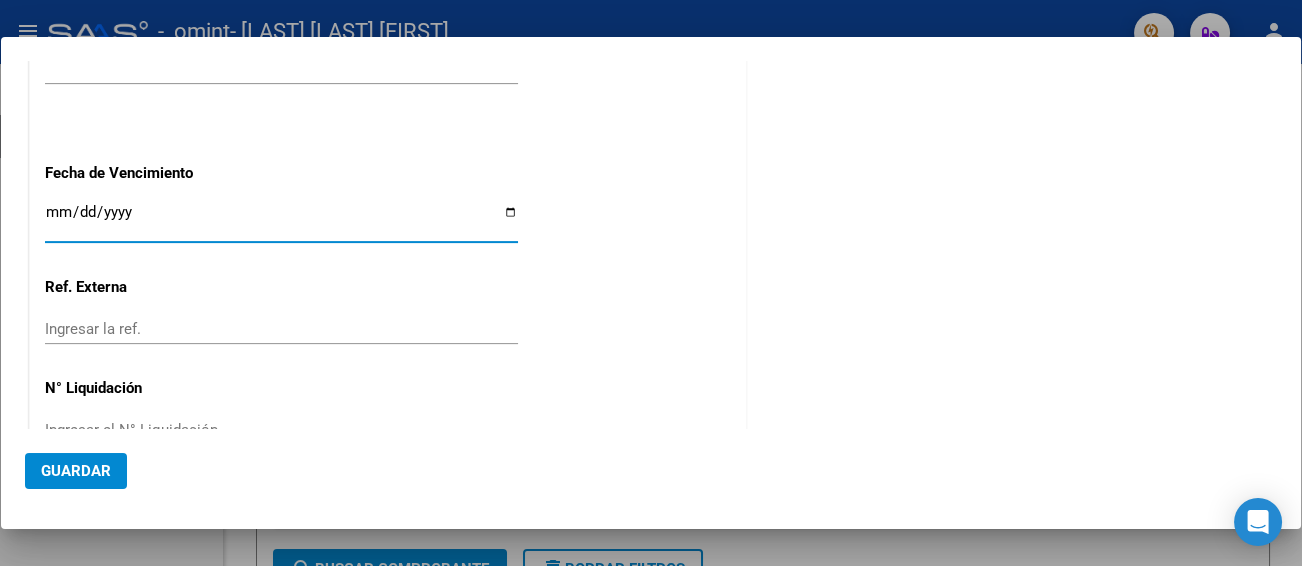 type on "2025-08-11" 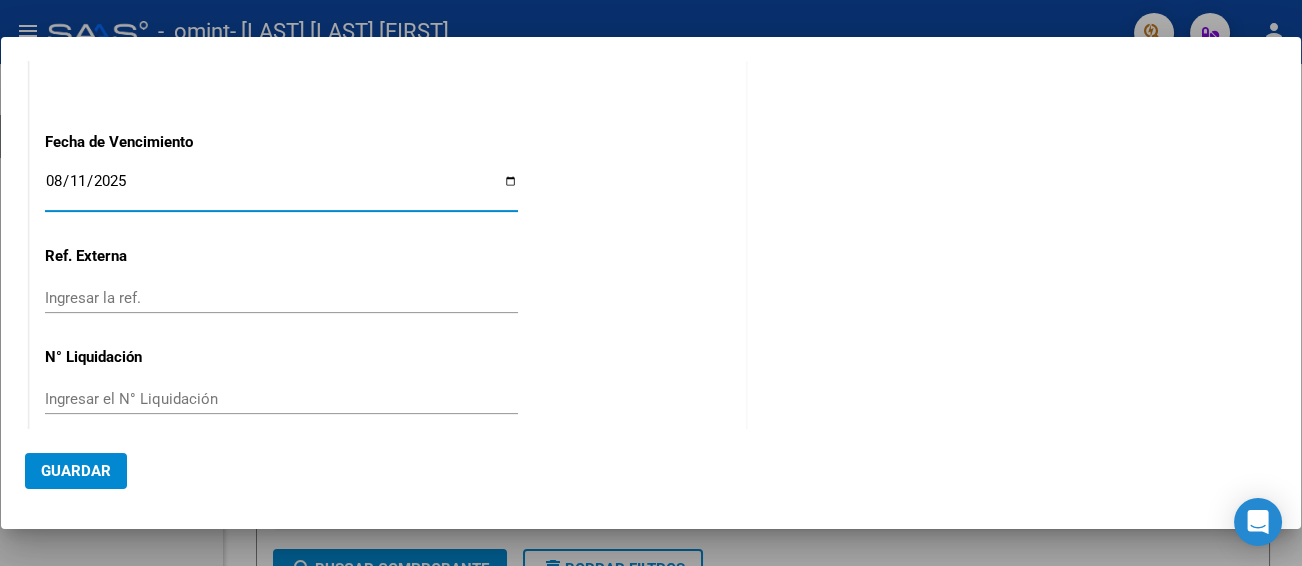 scroll, scrollTop: 1352, scrollLeft: 0, axis: vertical 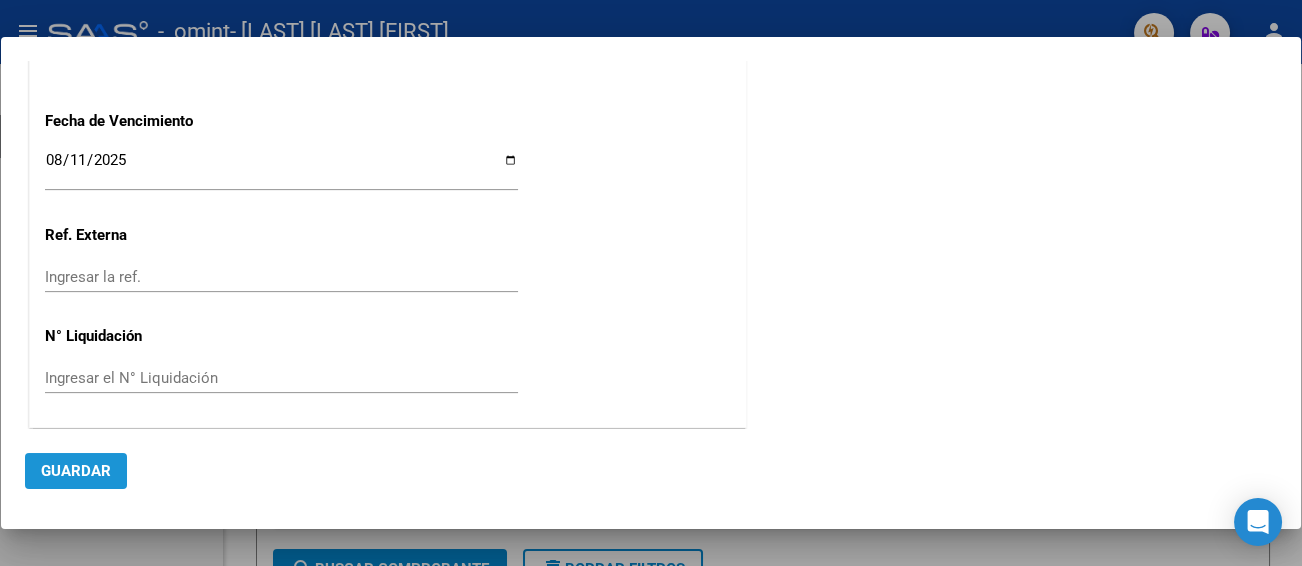 click on "Guardar" 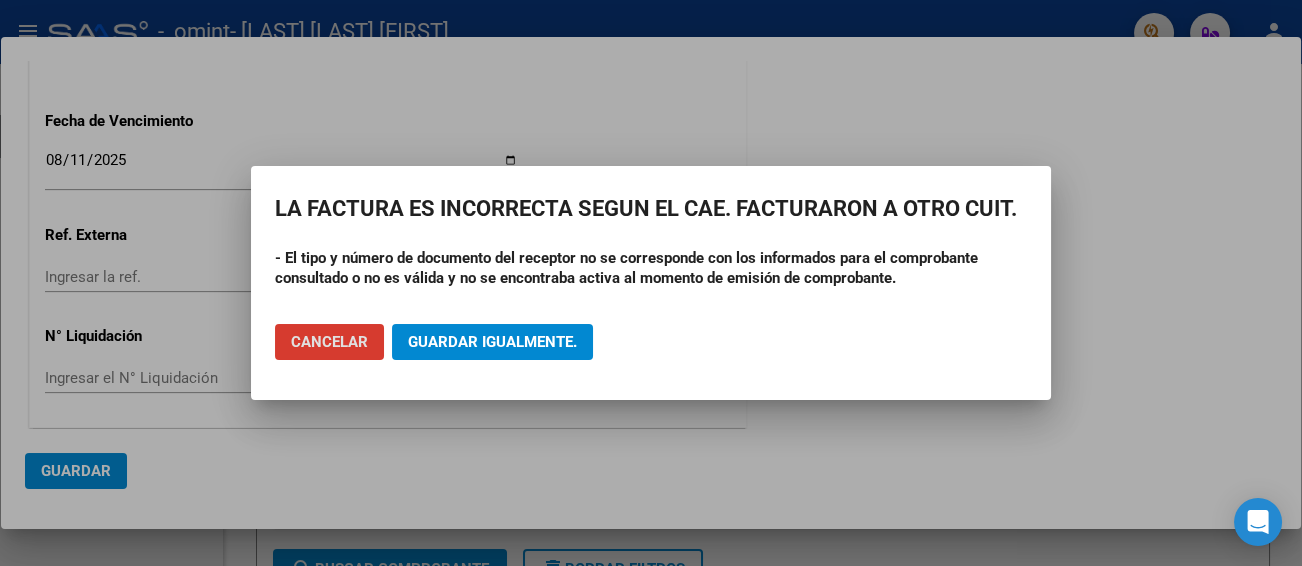 click on "Cancelar" 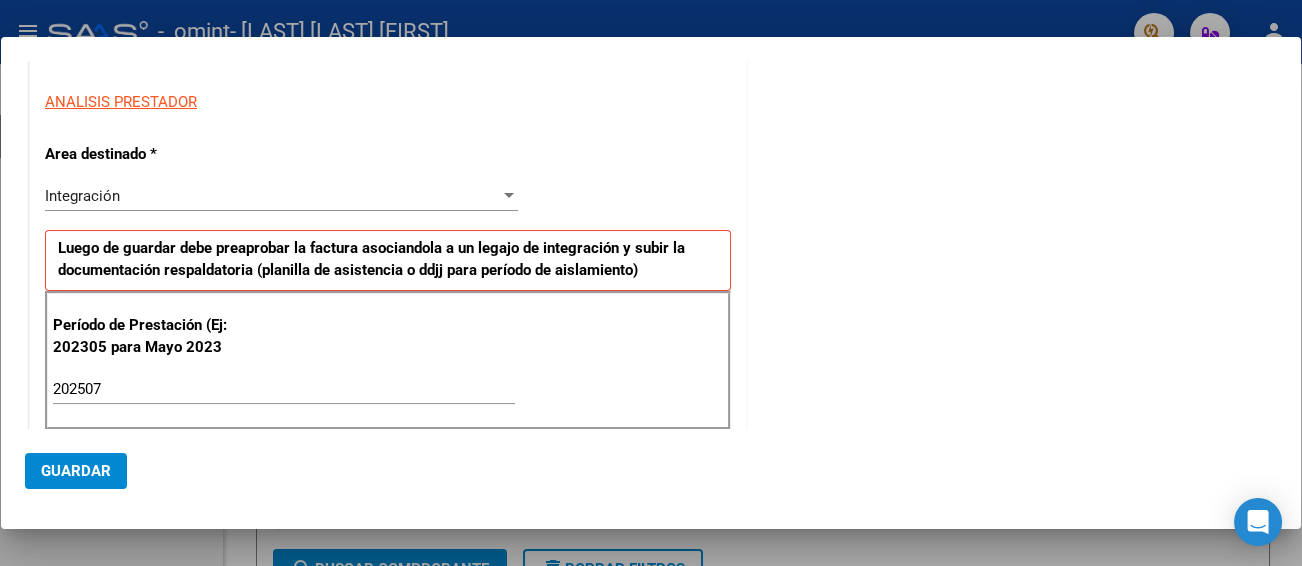 scroll, scrollTop: 0, scrollLeft: 0, axis: both 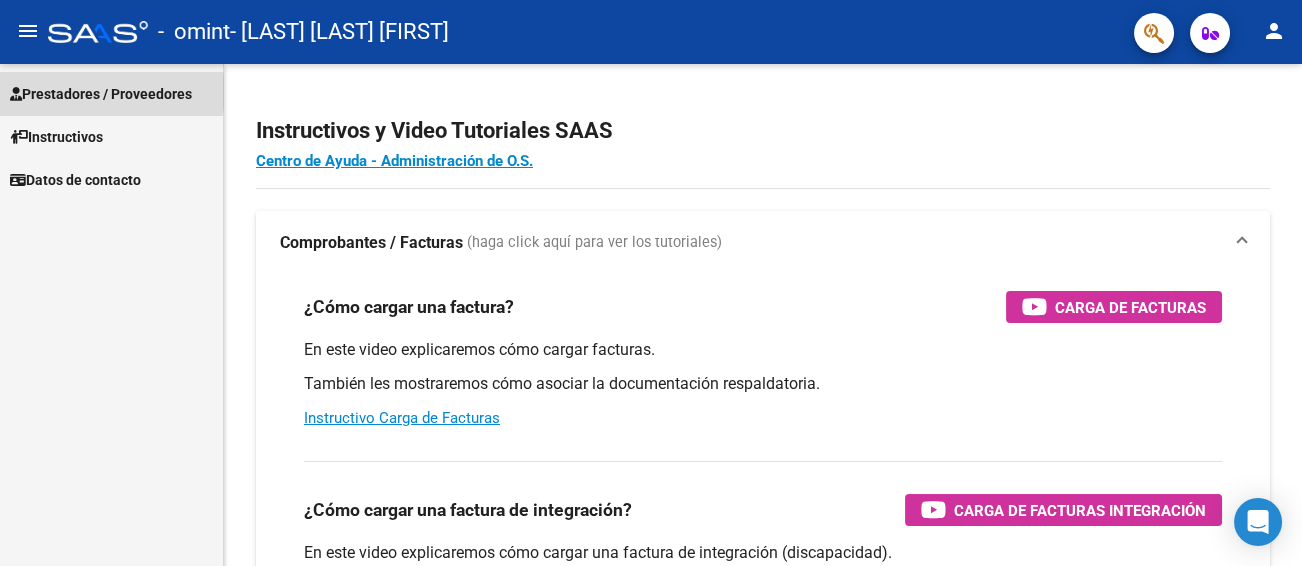 click on "Prestadores / Proveedores" at bounding box center (101, 94) 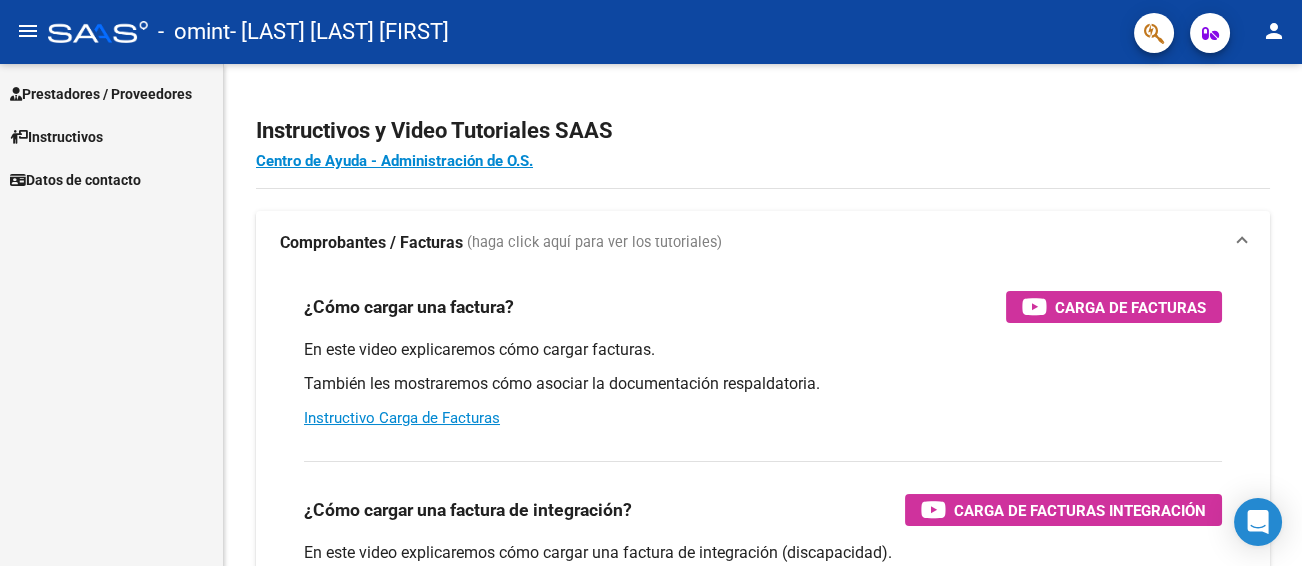 click on "Prestadores / Proveedores" at bounding box center (101, 94) 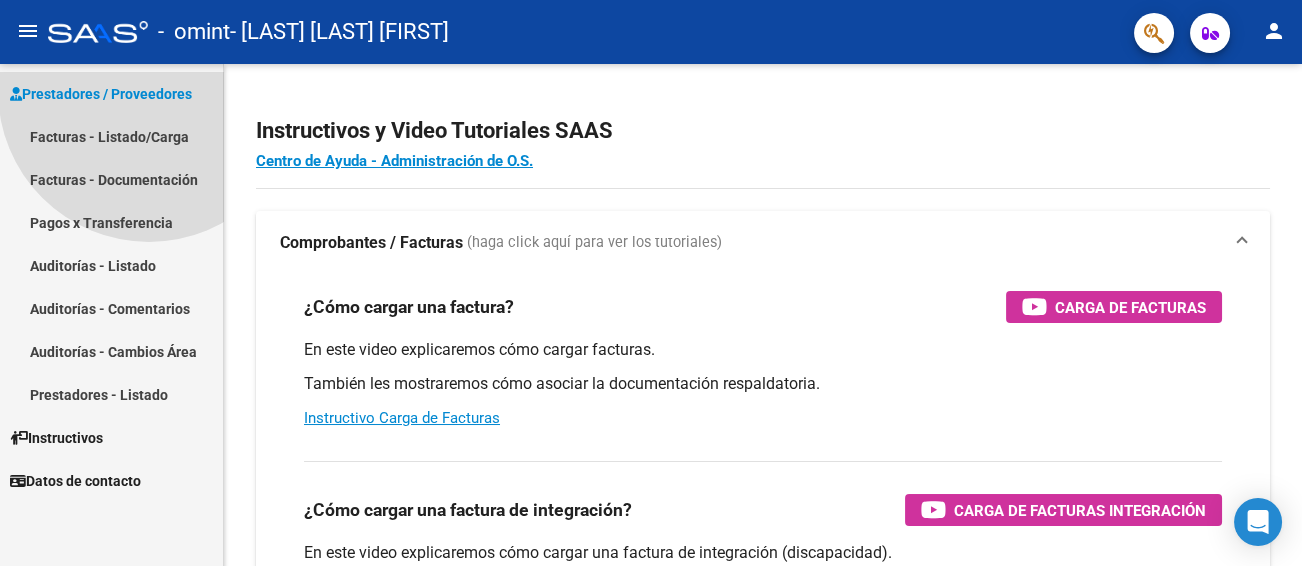 click on "Prestadores / Proveedores" at bounding box center (101, 94) 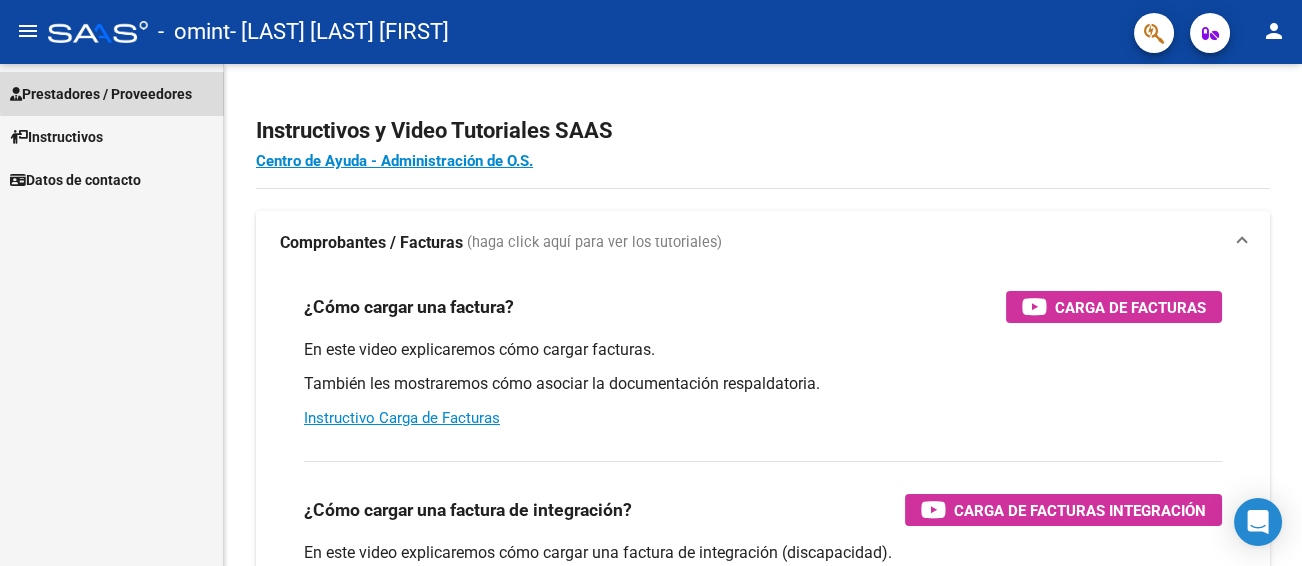 click on "Prestadores / Proveedores" at bounding box center (101, 94) 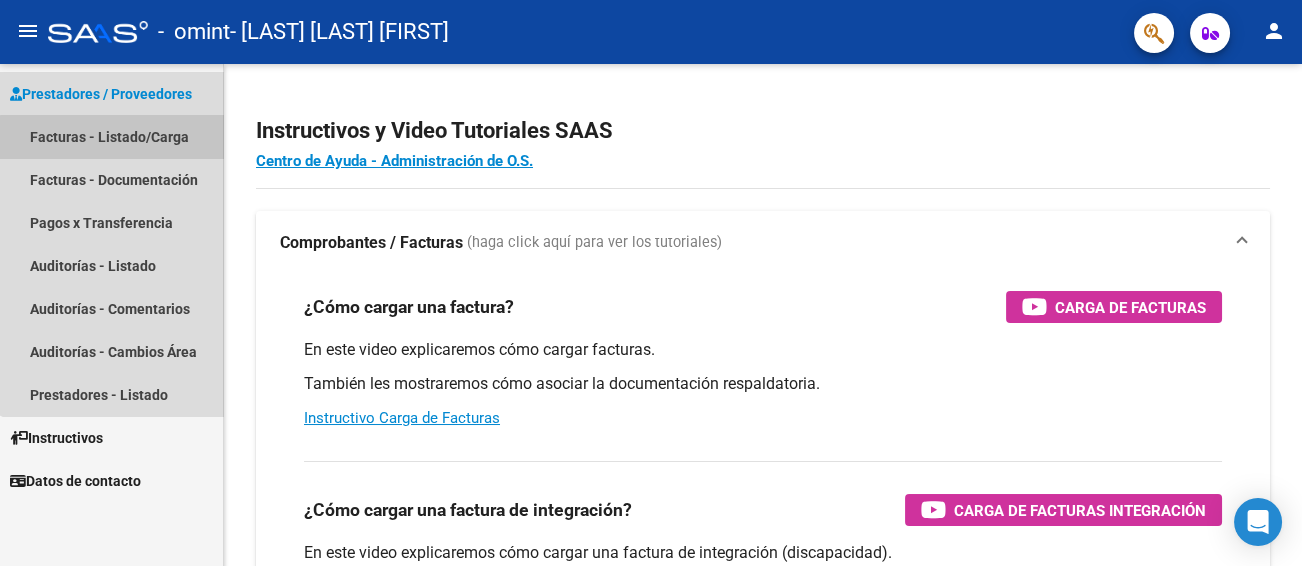 click on "Facturas - Listado/Carga" at bounding box center [111, 136] 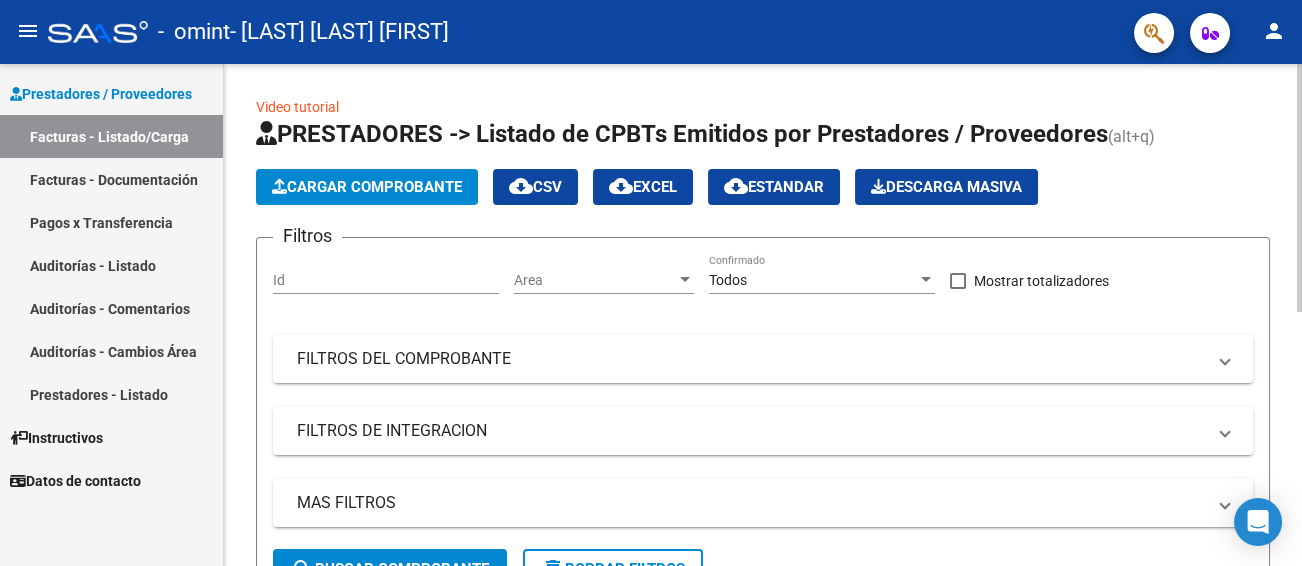 click on "Cargar Comprobante" 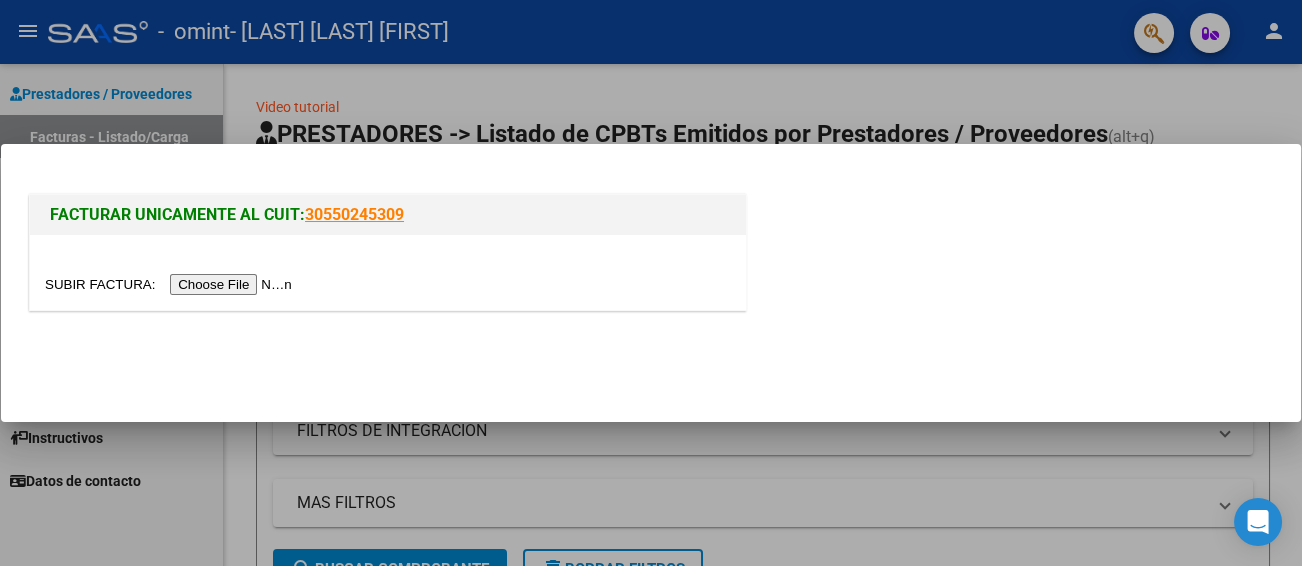 click at bounding box center [171, 284] 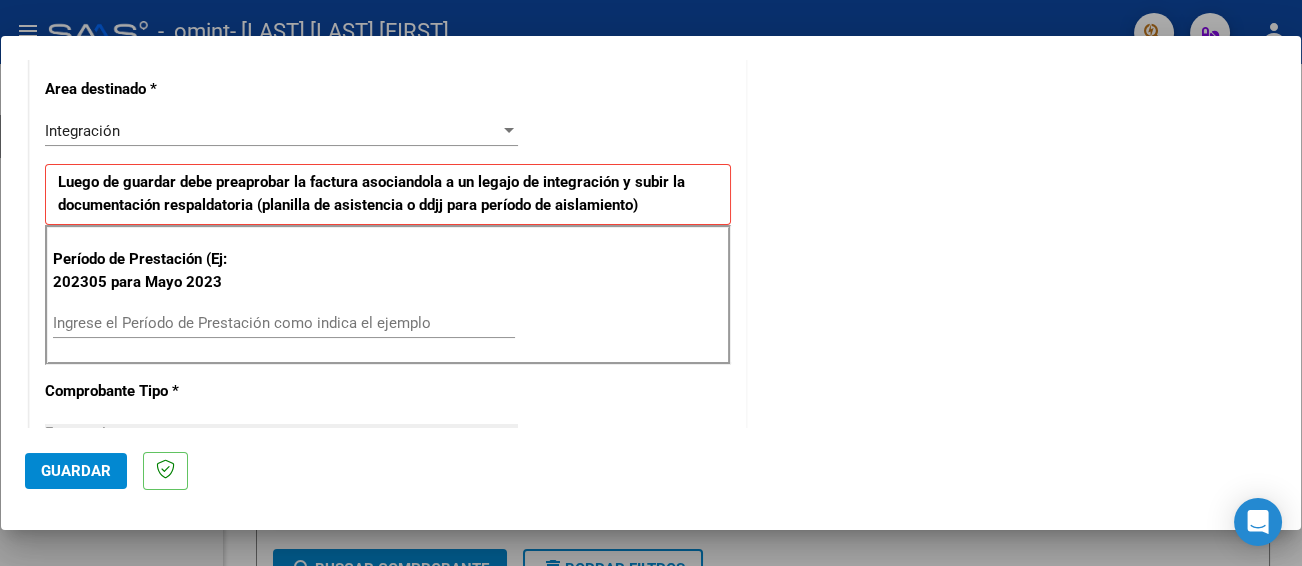 scroll, scrollTop: 500, scrollLeft: 0, axis: vertical 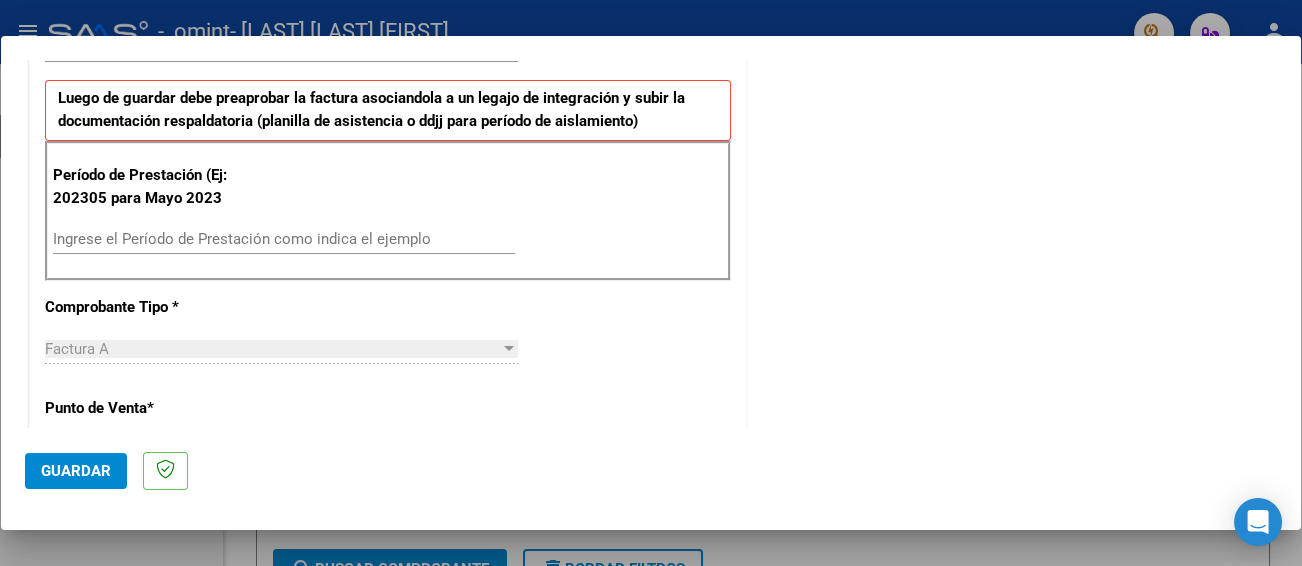 click on "Ingrese el Período de Prestación como indica el ejemplo" at bounding box center (284, 239) 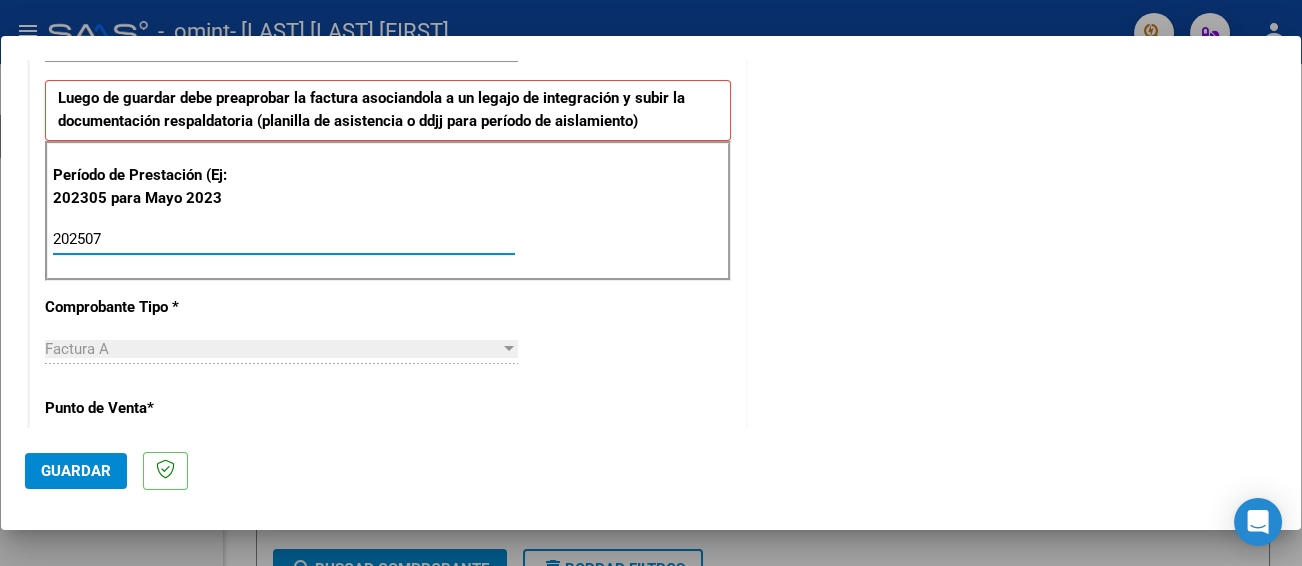 type on "202507" 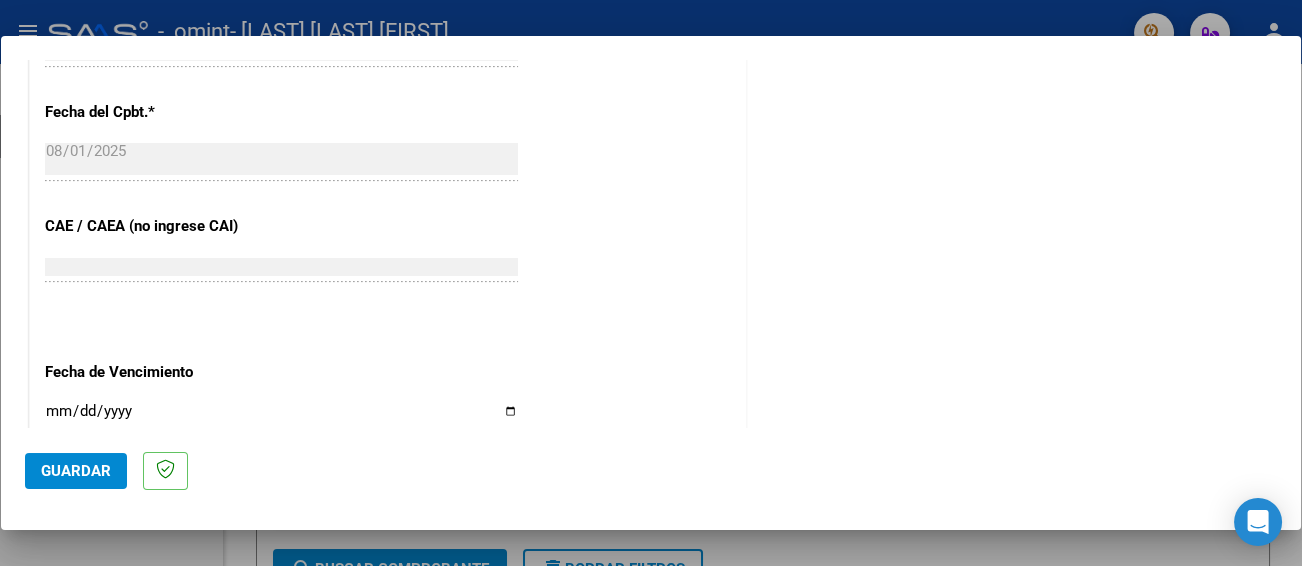 scroll, scrollTop: 1300, scrollLeft: 0, axis: vertical 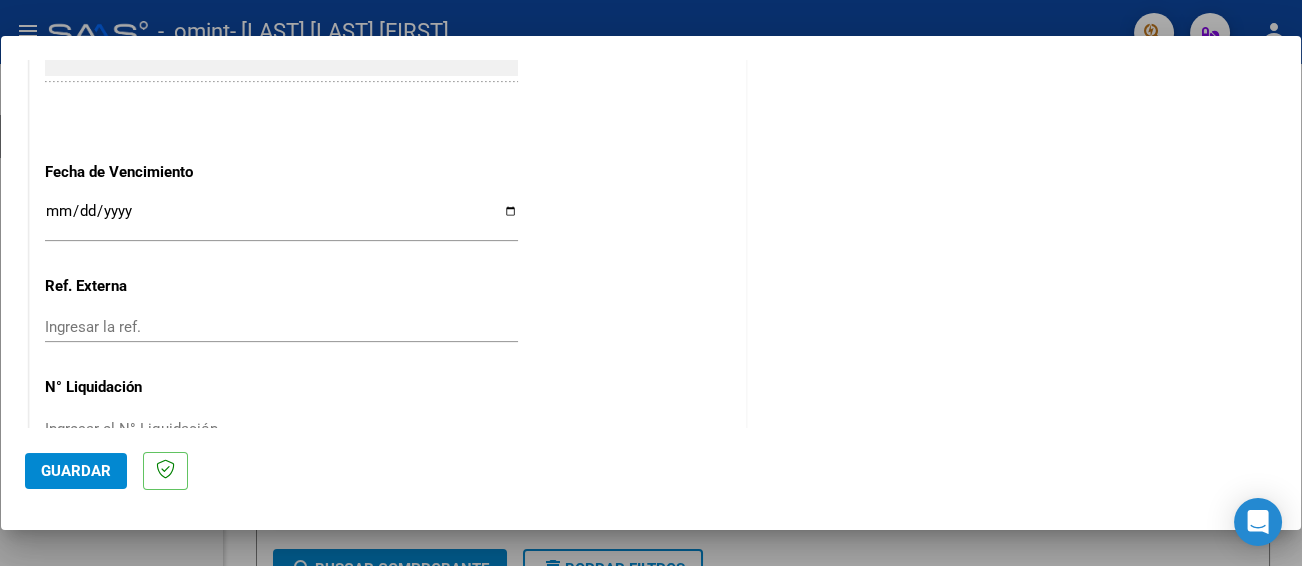 click on "Ingresar la fecha" at bounding box center (281, 219) 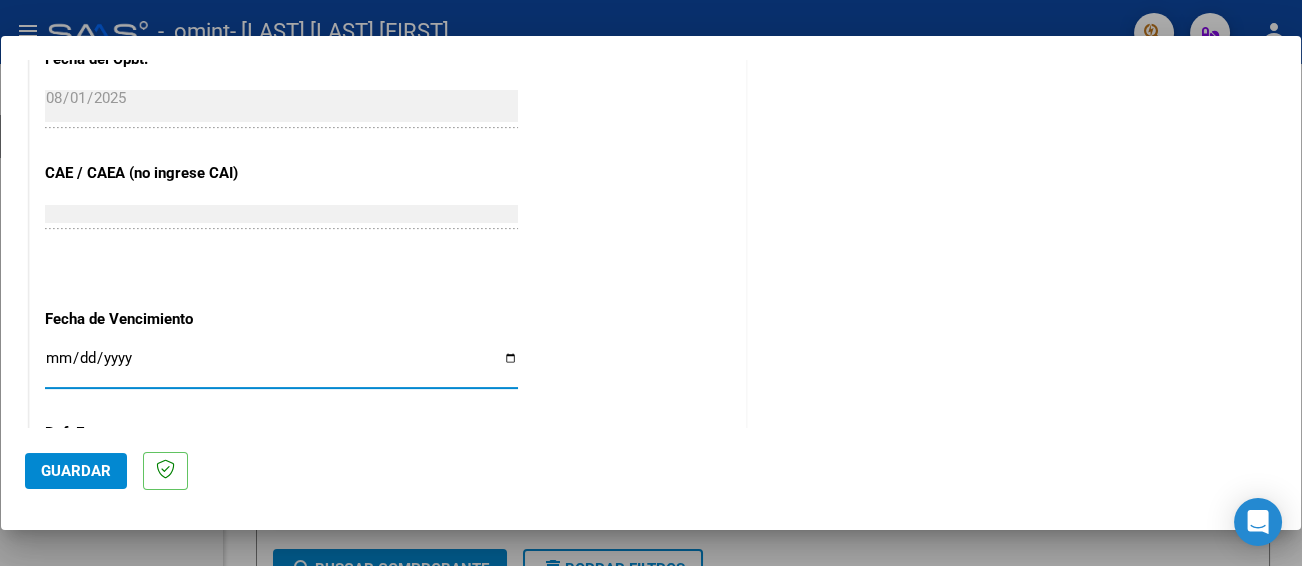 scroll, scrollTop: 1152, scrollLeft: 0, axis: vertical 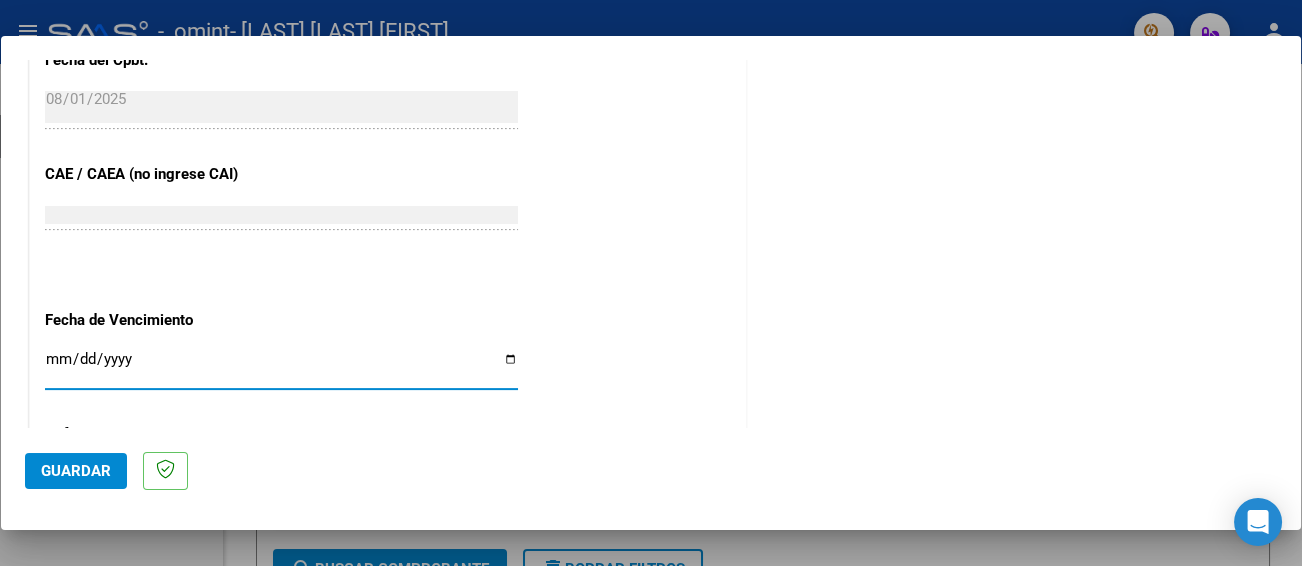 click on "Ingresar la fecha" at bounding box center [281, 367] 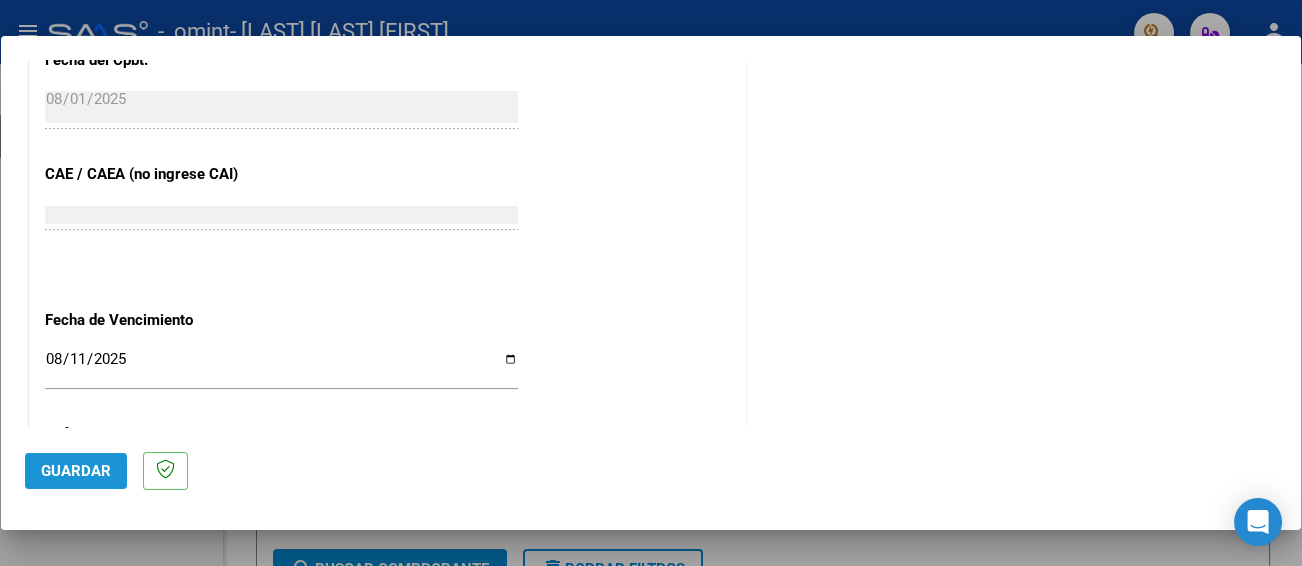 click on "Guardar" 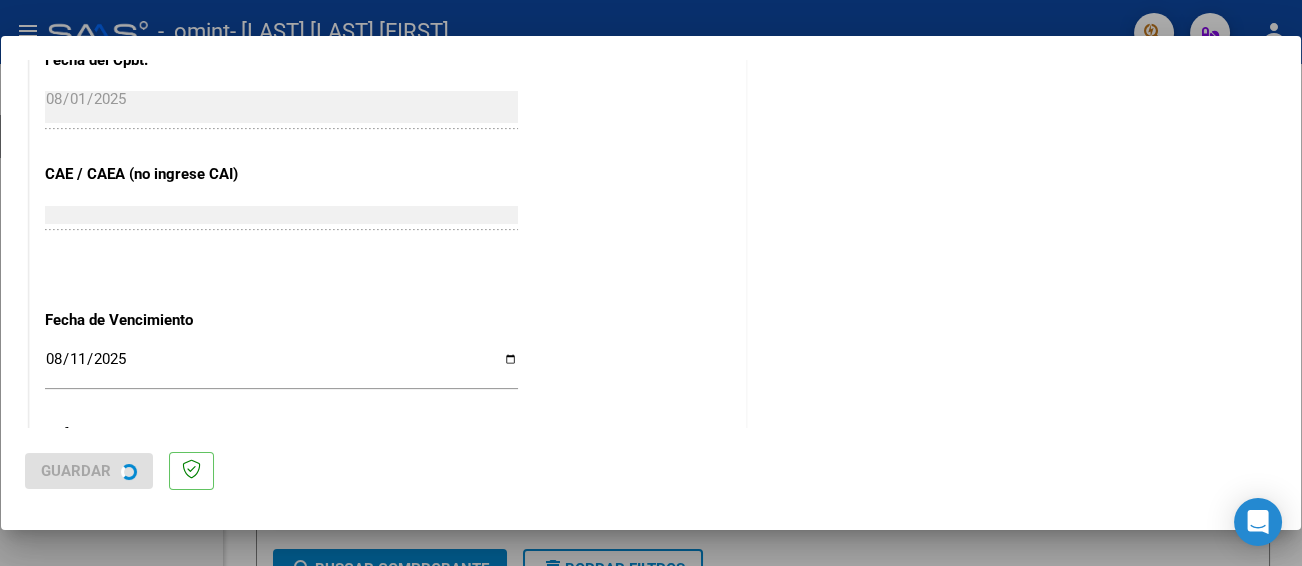 scroll, scrollTop: 0, scrollLeft: 0, axis: both 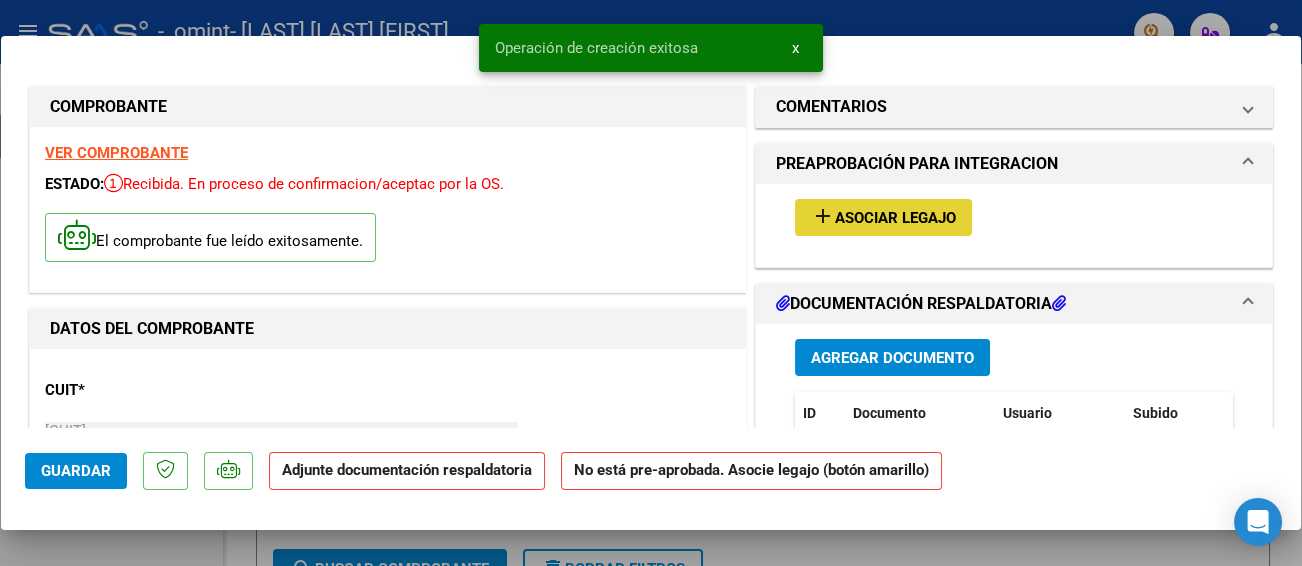 click on "Asociar Legajo" at bounding box center [895, 218] 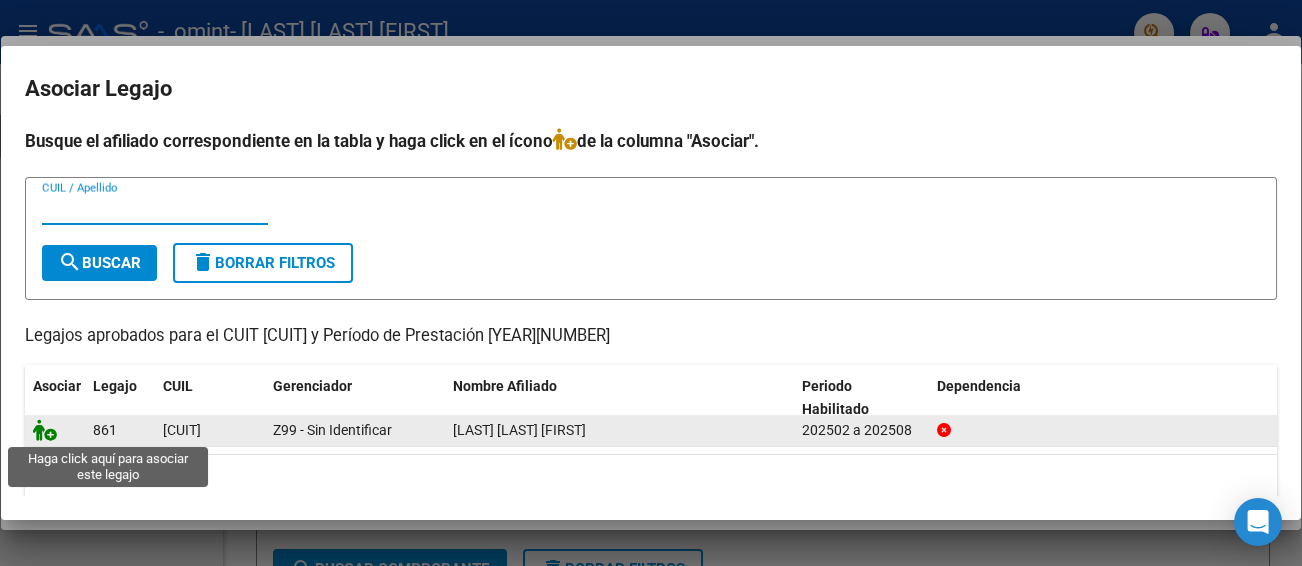 click 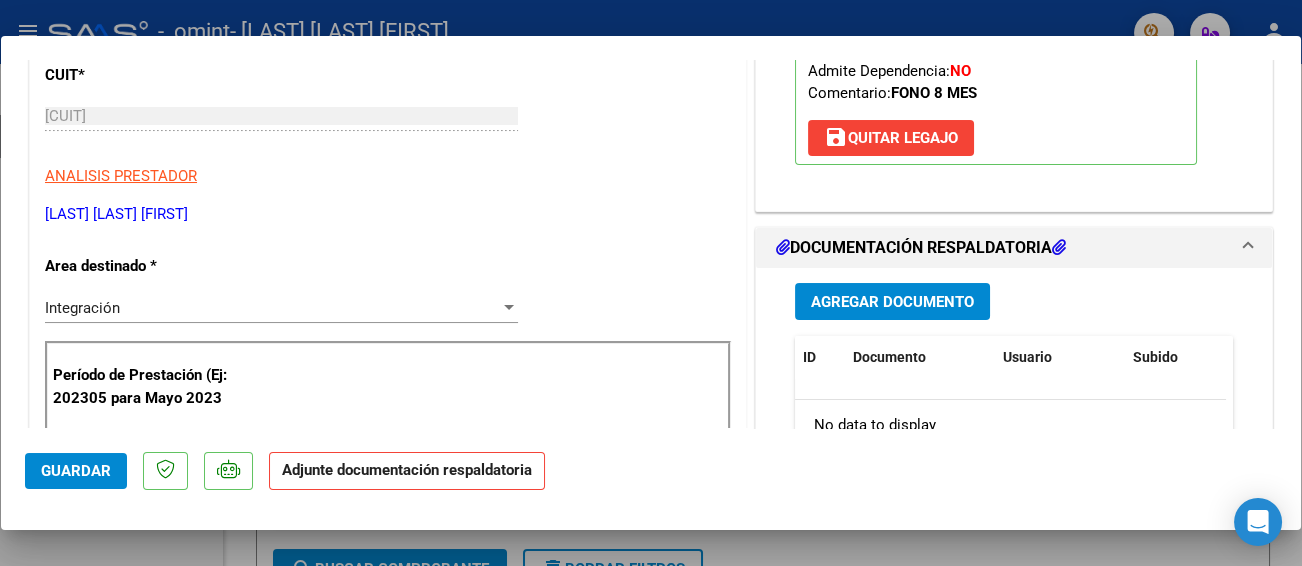 scroll, scrollTop: 400, scrollLeft: 0, axis: vertical 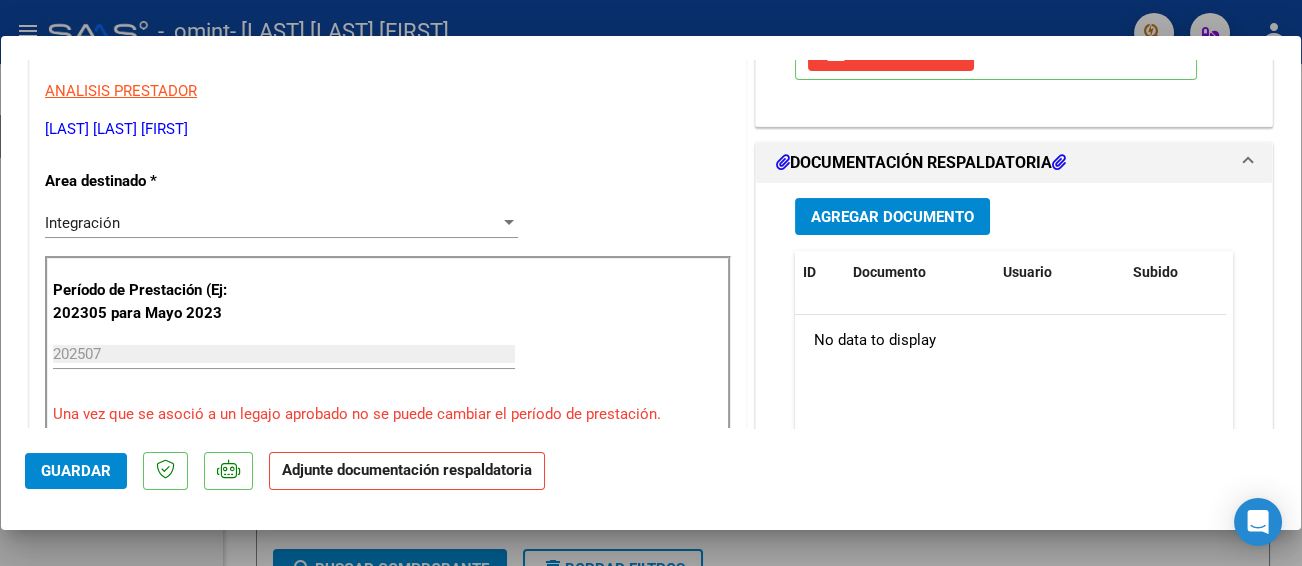 click on "Agregar Documento" at bounding box center [892, 217] 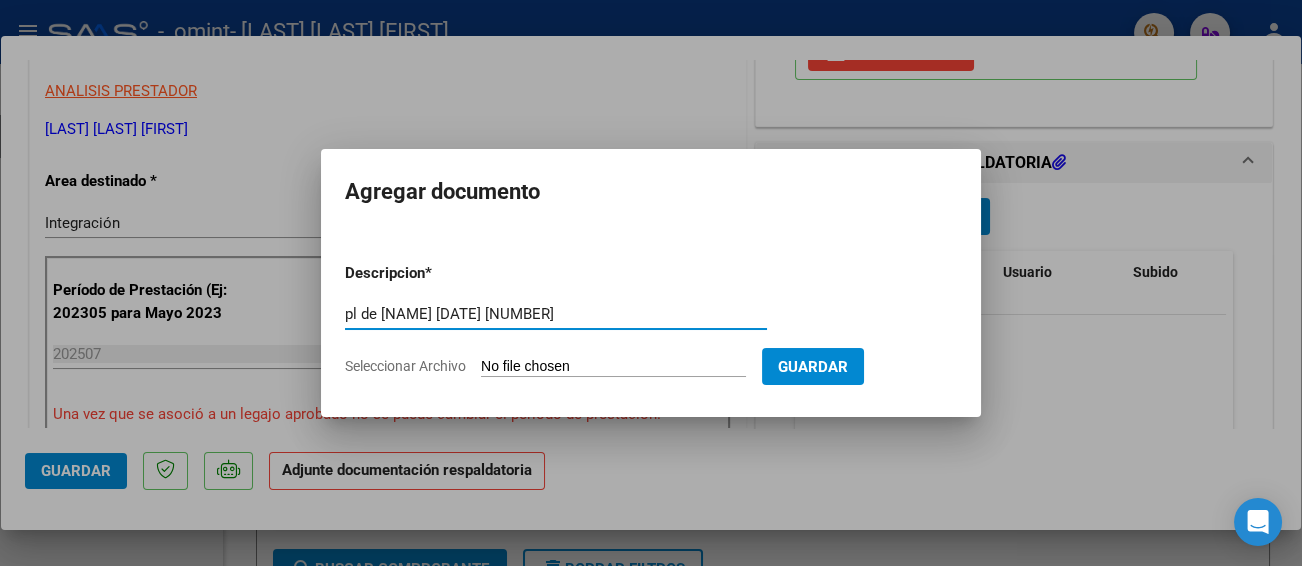 type on "pl de [NAME] [DATE] [NUMBER]" 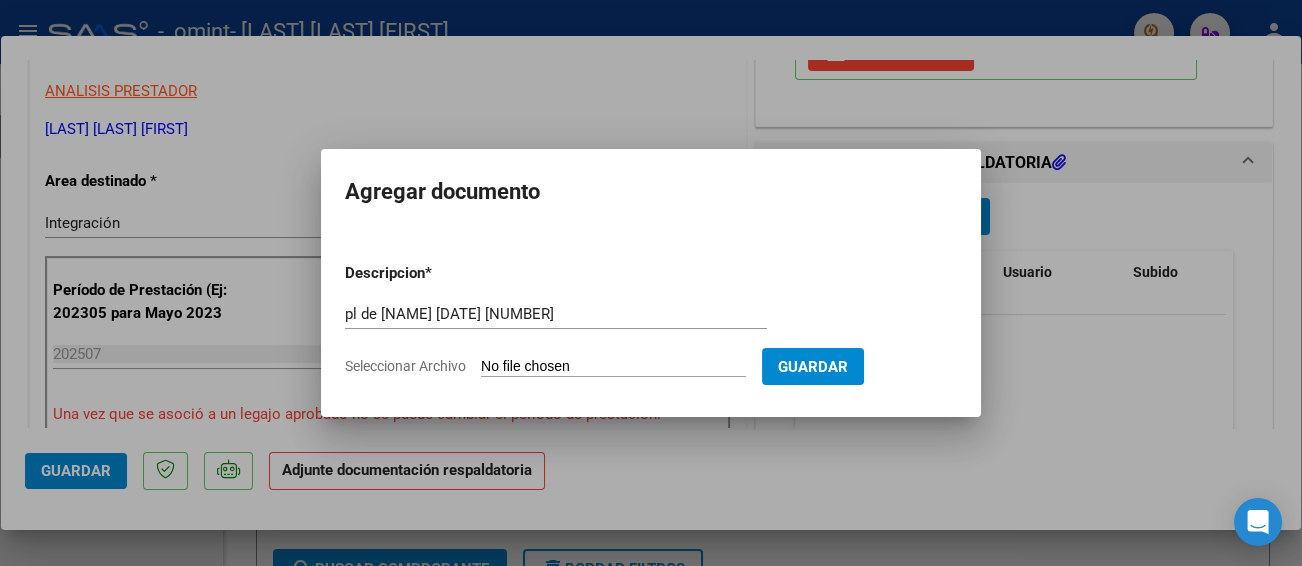 click on "Seleccionar Archivo" 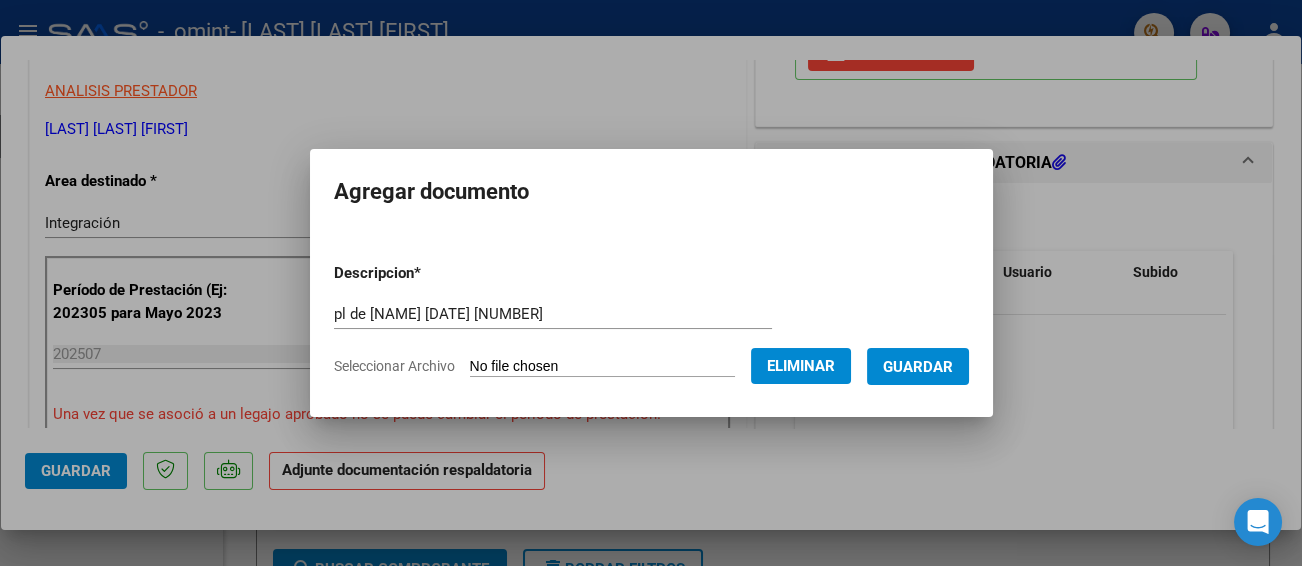 click on "Guardar" at bounding box center [918, 367] 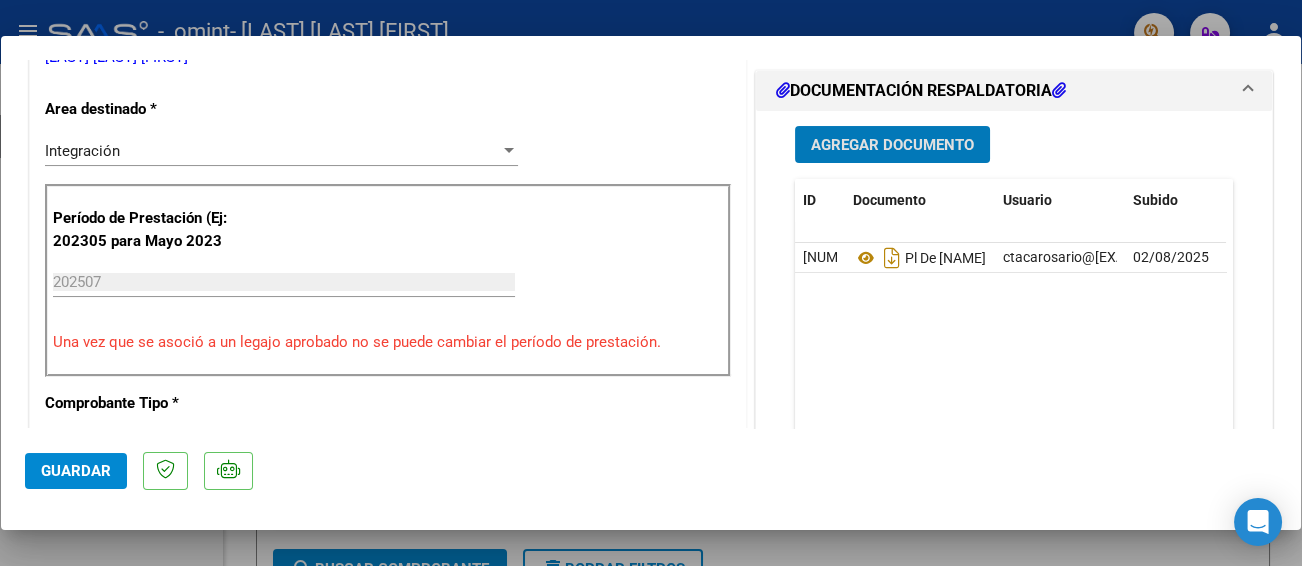 scroll, scrollTop: 600, scrollLeft: 0, axis: vertical 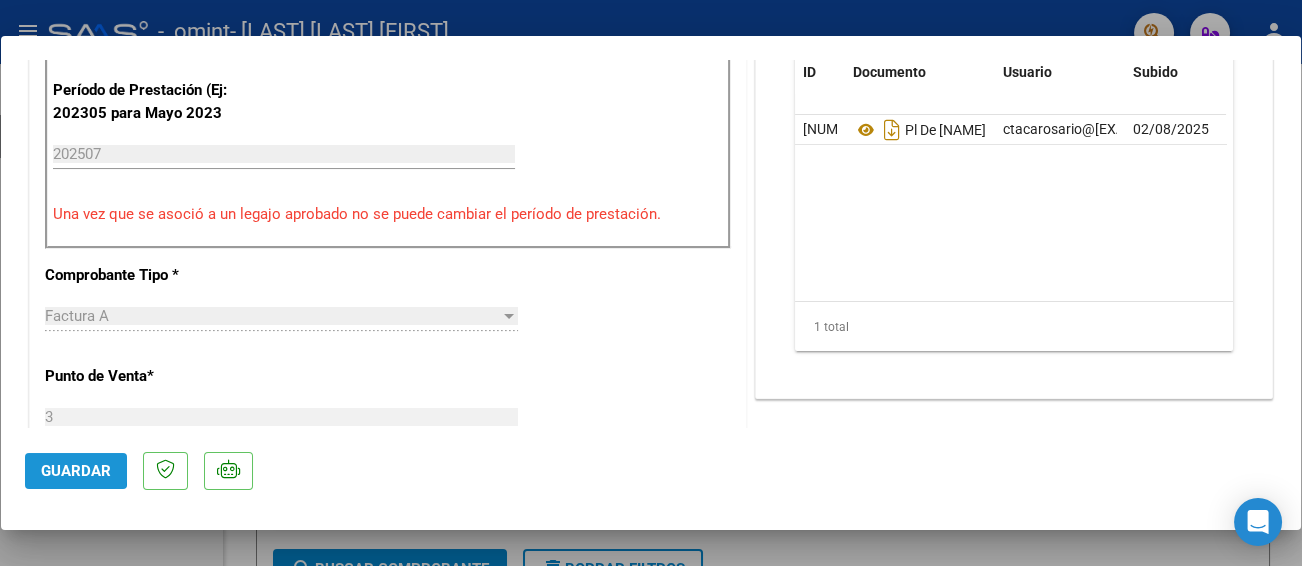 click on "Guardar" 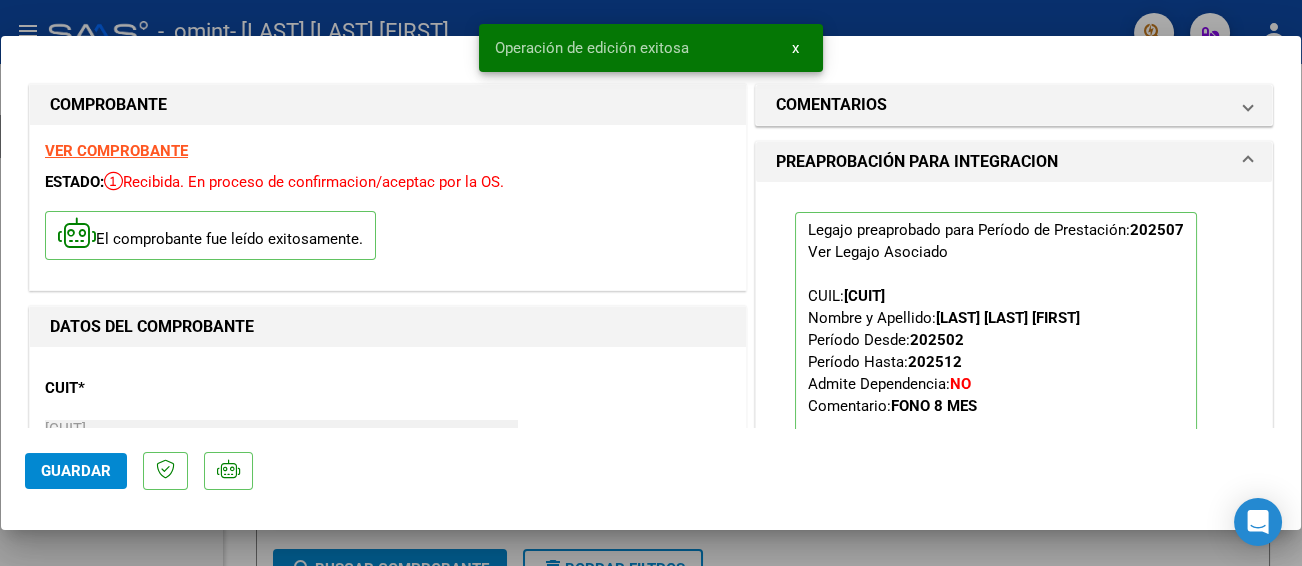 scroll, scrollTop: 0, scrollLeft: 0, axis: both 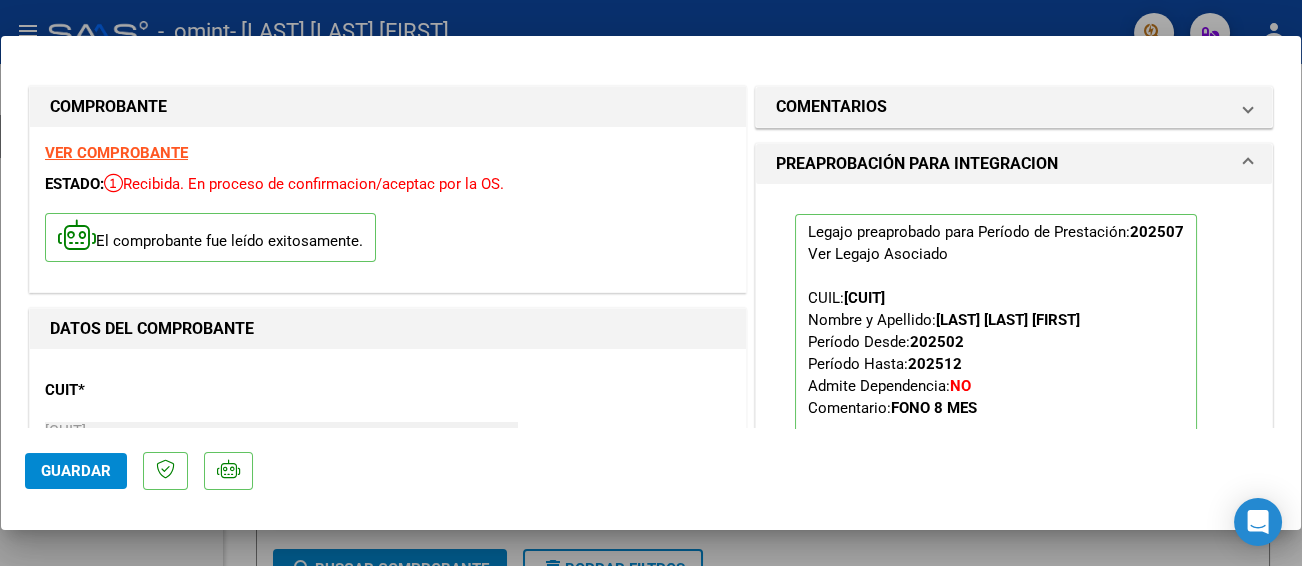 click at bounding box center (651, 283) 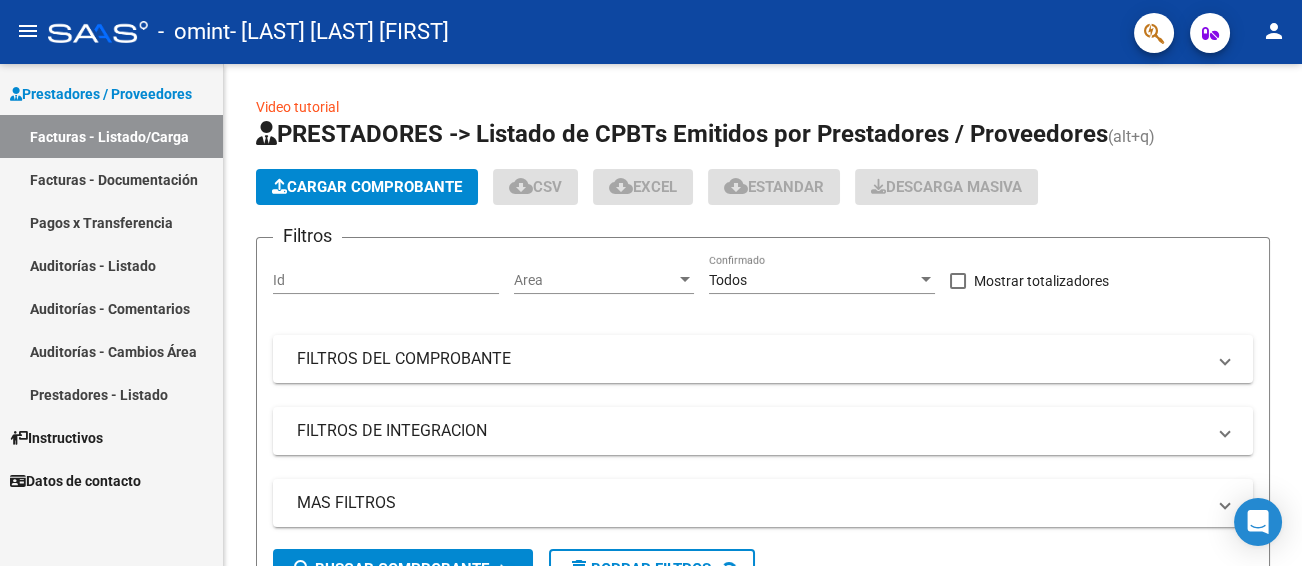 click on "- [LAST] [LAST] [FIRST]" 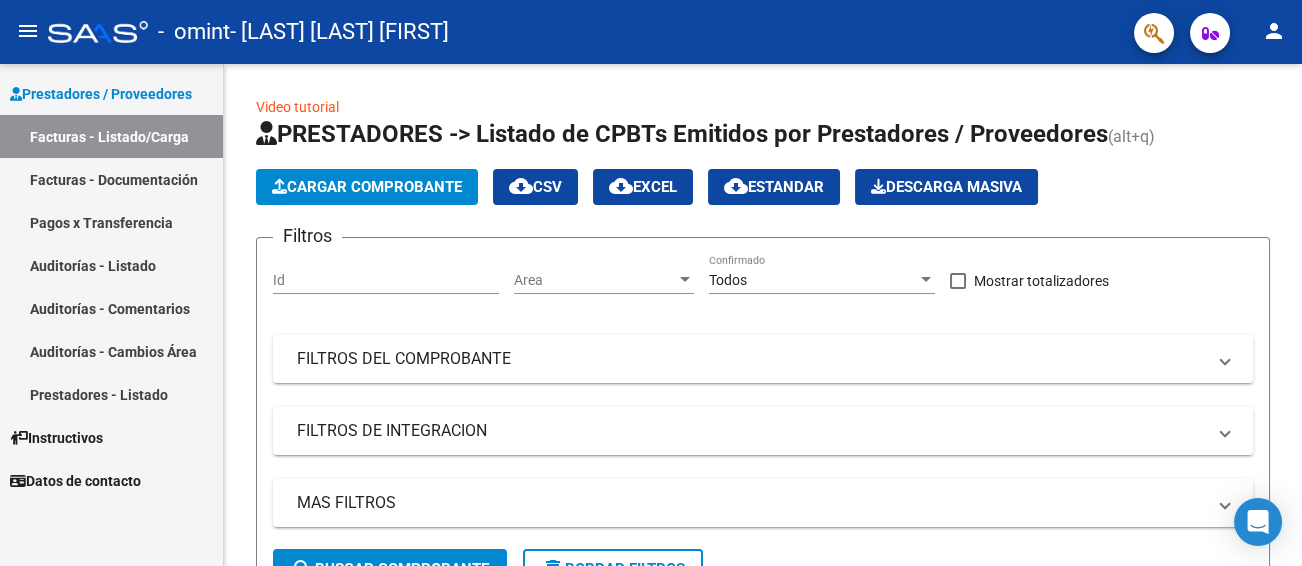 click on "Facturas - Listado/Carga" at bounding box center [111, 136] 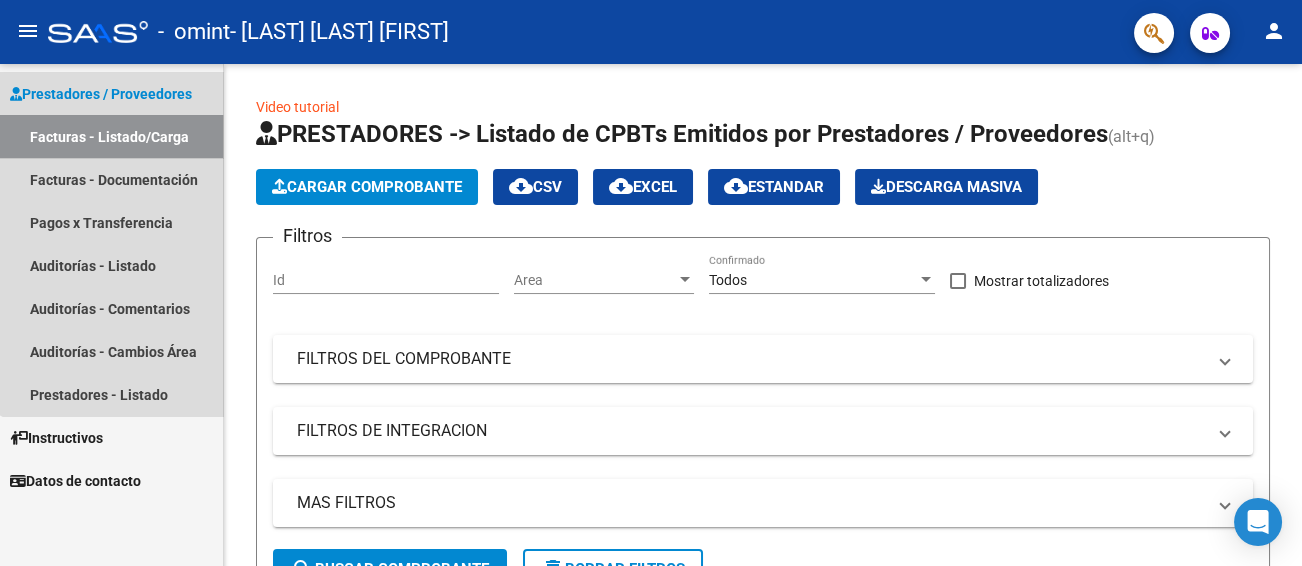 click on "Facturas - Listado/Carga" at bounding box center (111, 136) 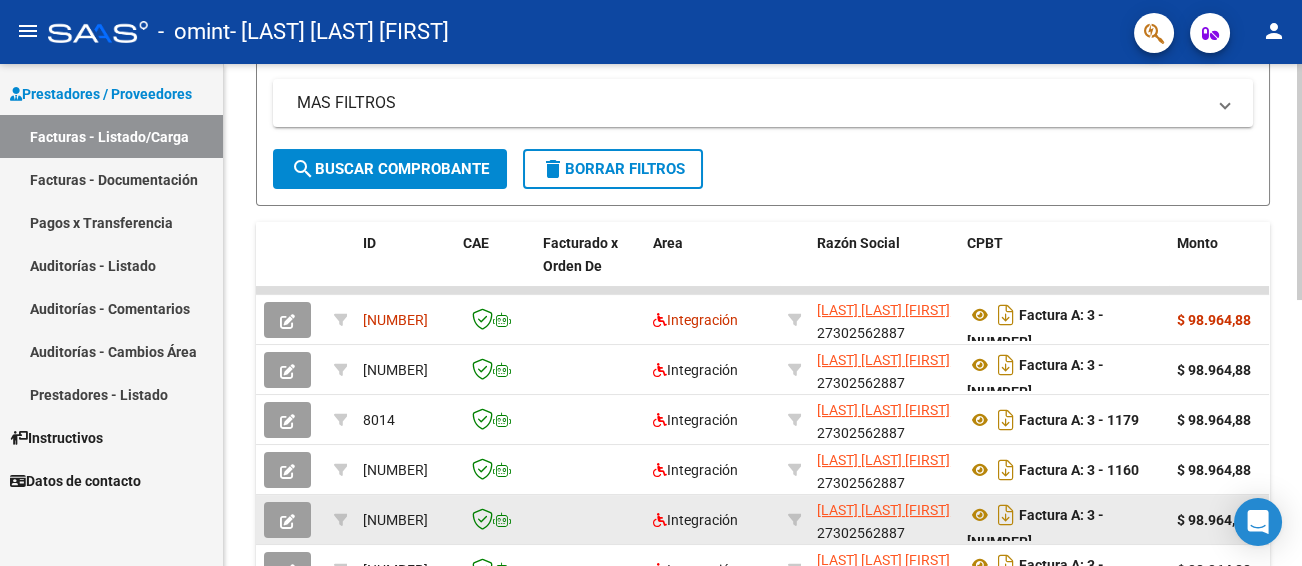 scroll, scrollTop: 565, scrollLeft: 0, axis: vertical 